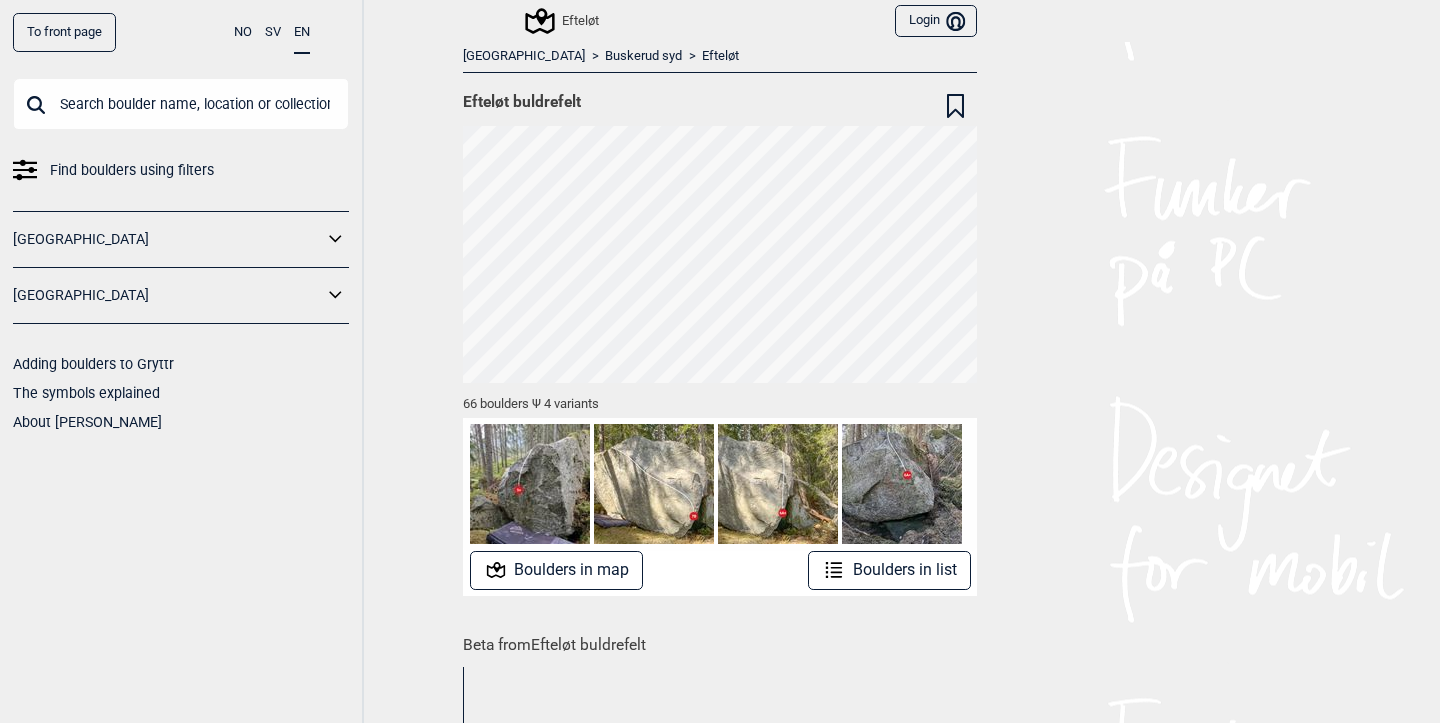 scroll, scrollTop: 0, scrollLeft: 0, axis: both 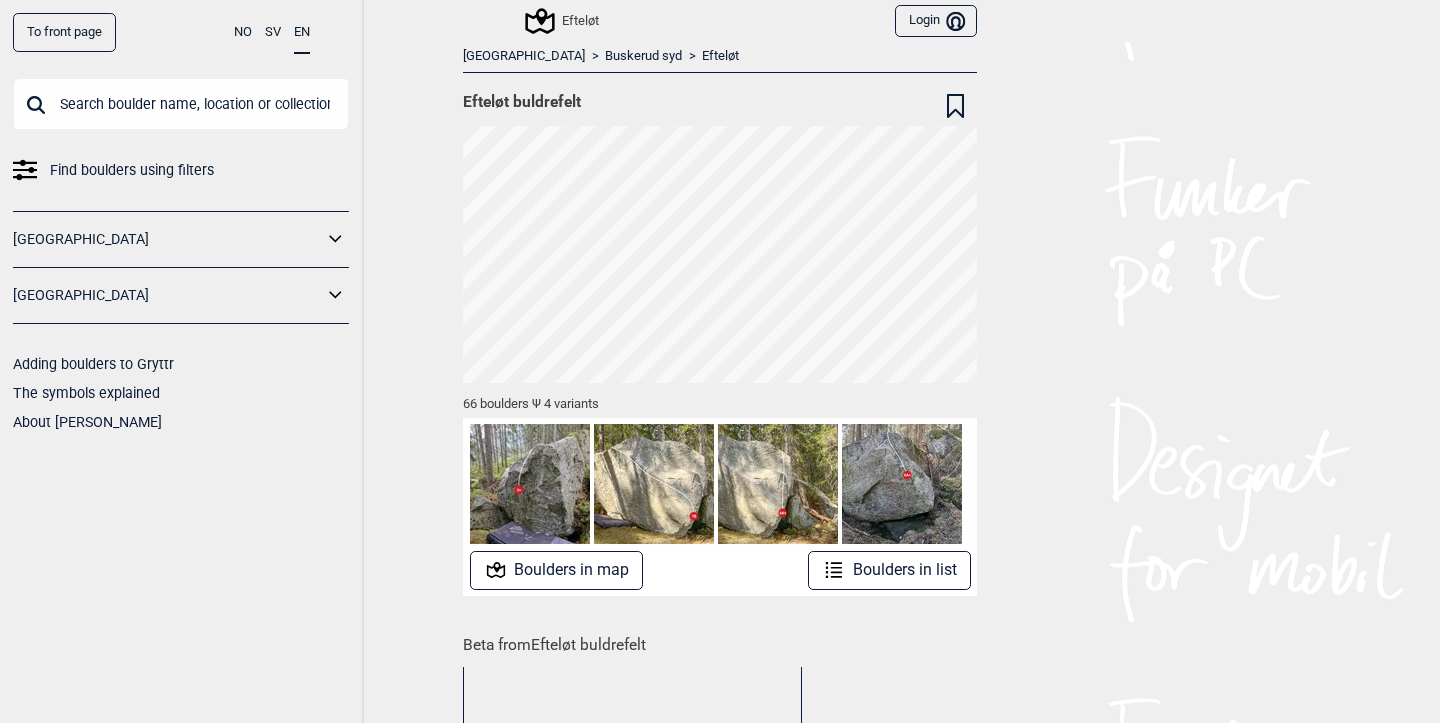 click on "Boulders in map" at bounding box center (557, 570) 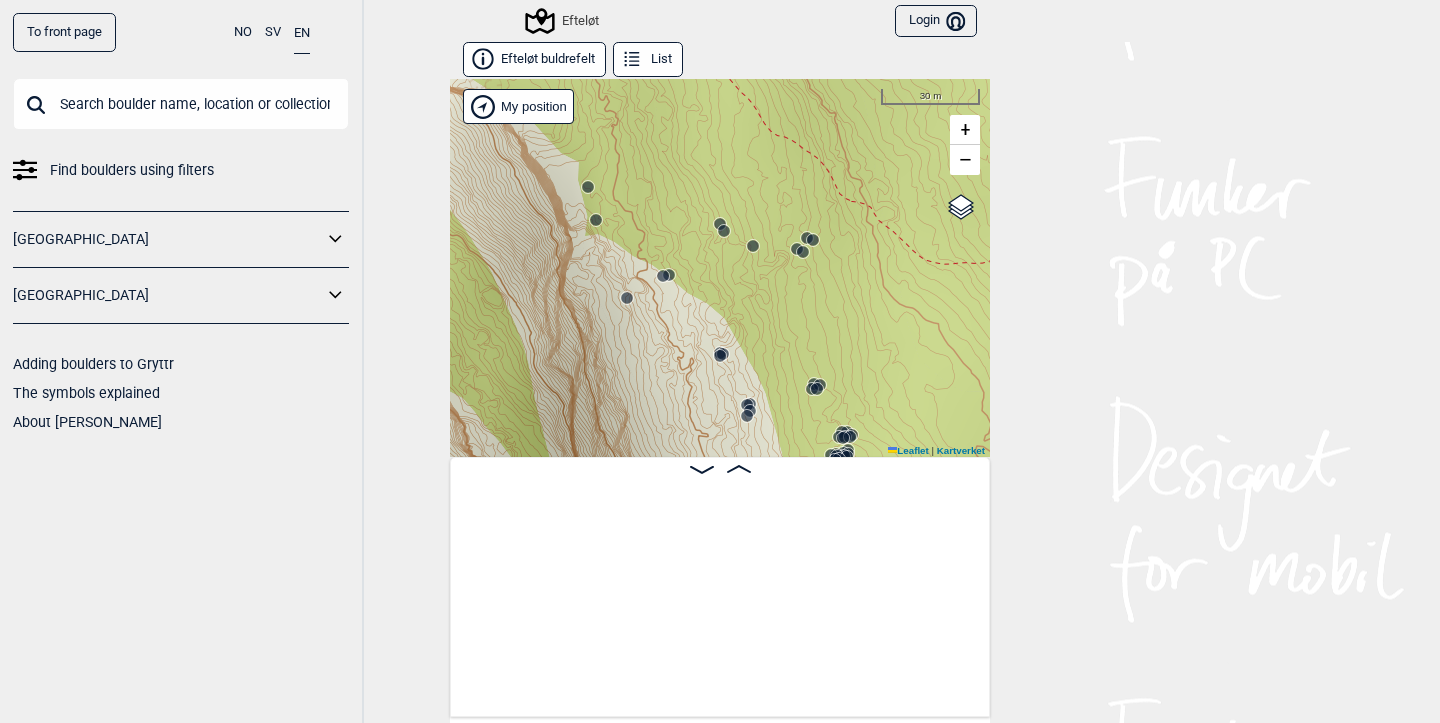 scroll, scrollTop: 0, scrollLeft: 157, axis: horizontal 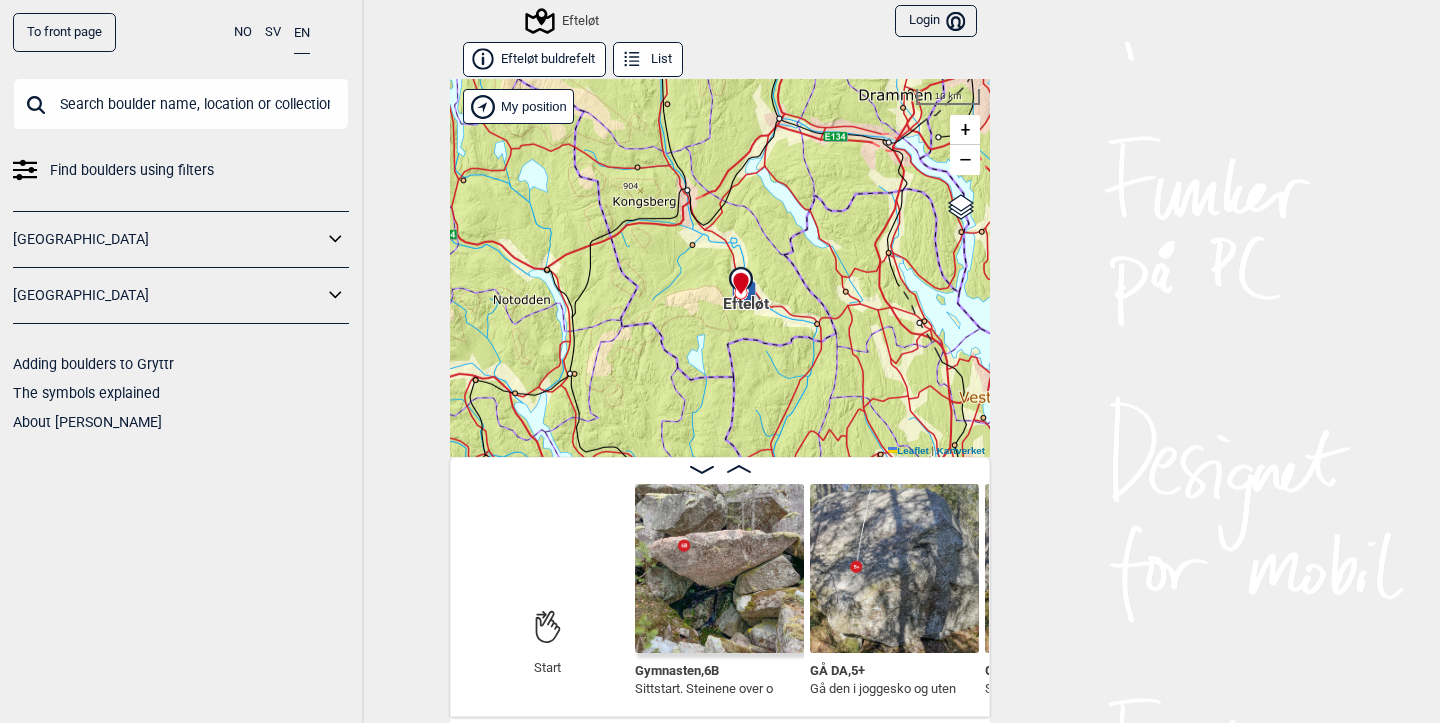 drag, startPoint x: 845, startPoint y: 154, endPoint x: 793, endPoint y: 287, distance: 142.80406 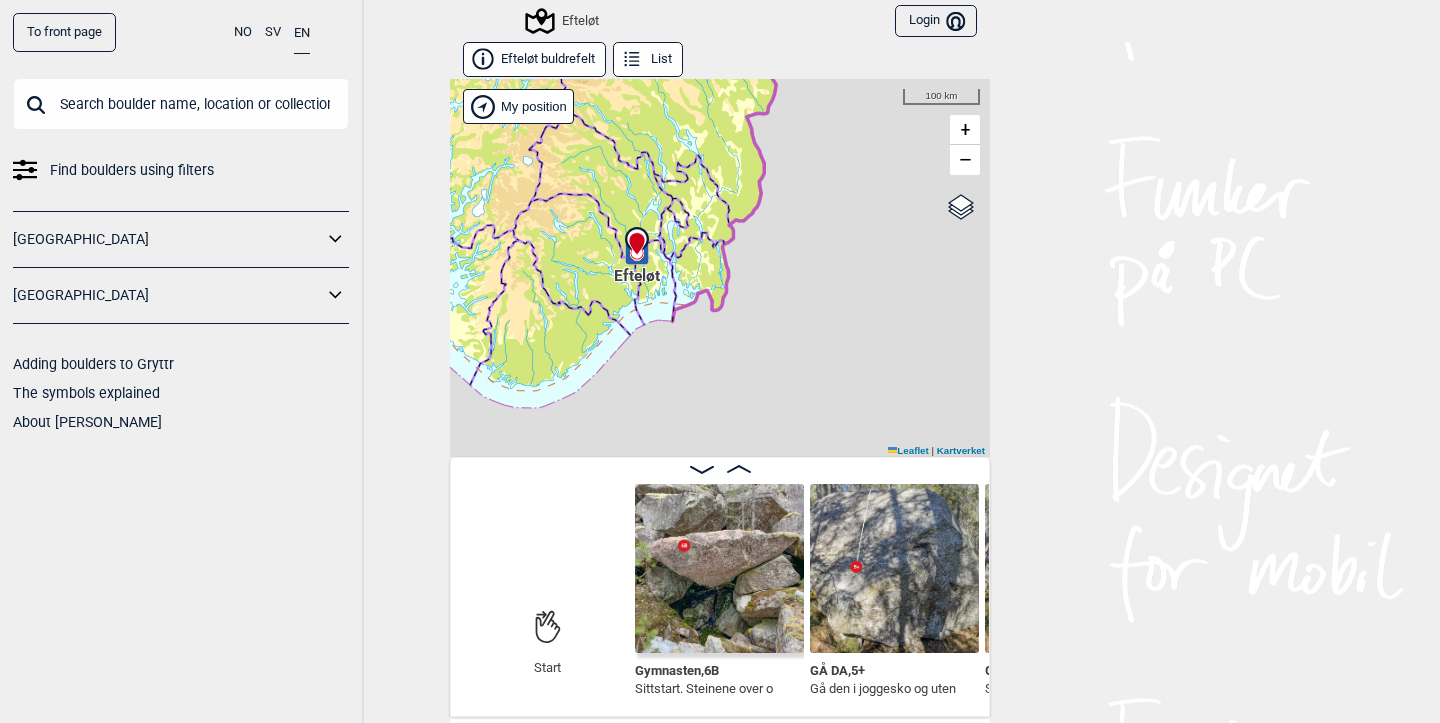 drag, startPoint x: 711, startPoint y: 360, endPoint x: 730, endPoint y: 242, distance: 119.519875 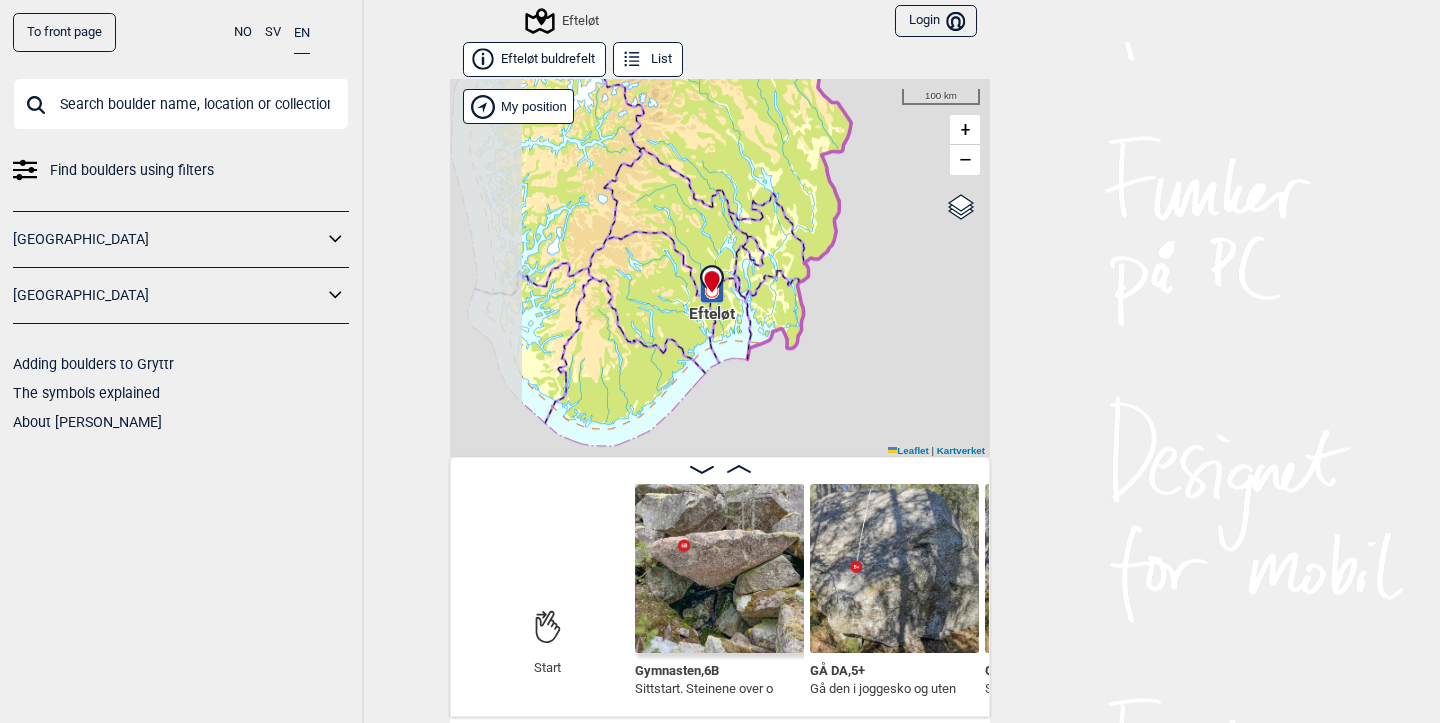 drag, startPoint x: 679, startPoint y: 320, endPoint x: 774, endPoint y: 258, distance: 113.44161 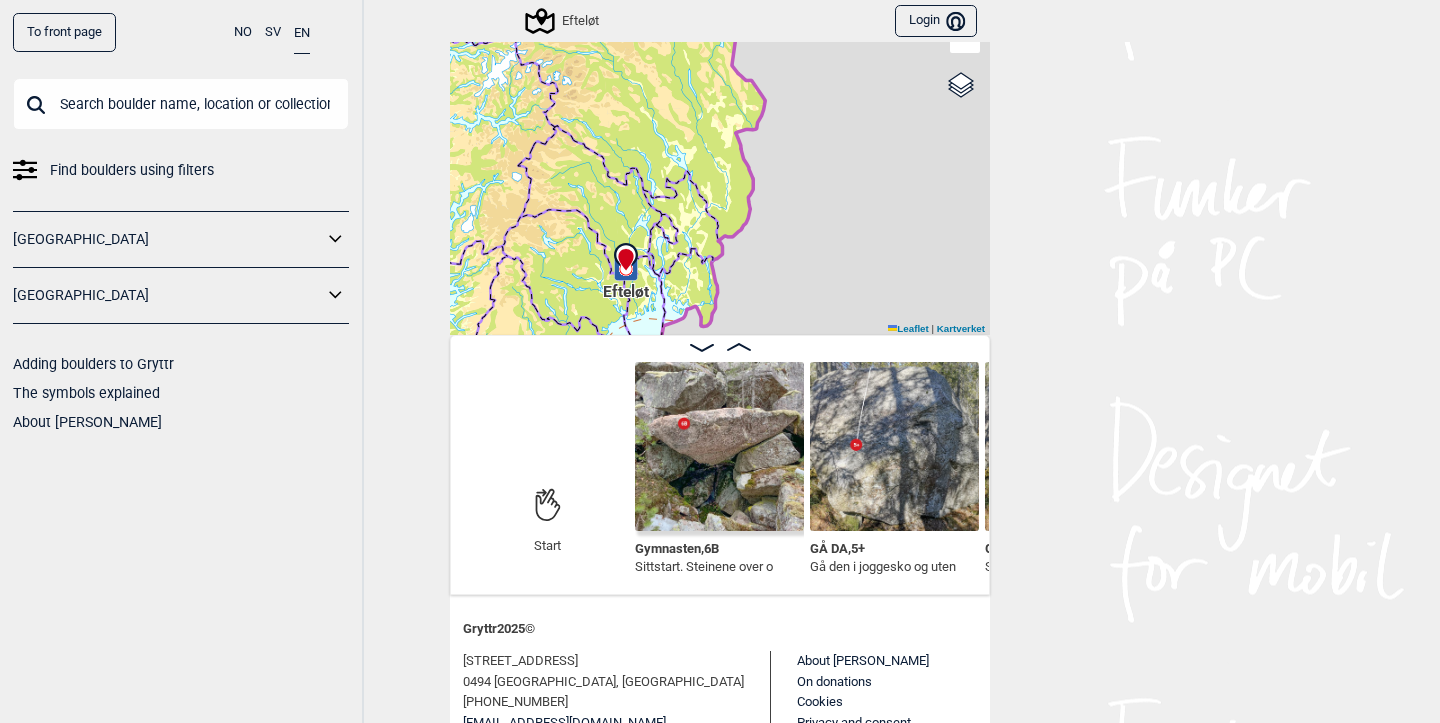 scroll, scrollTop: 221, scrollLeft: 0, axis: vertical 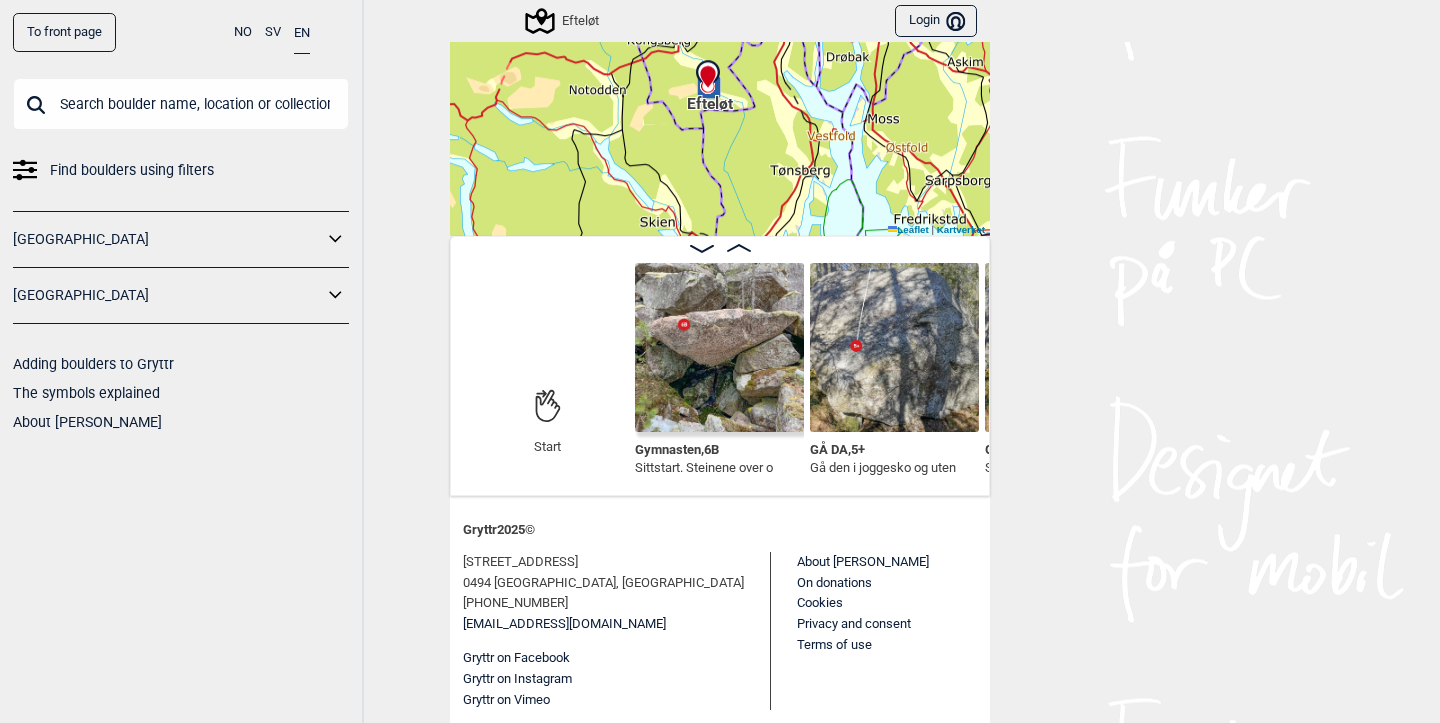 drag, startPoint x: 851, startPoint y: 197, endPoint x: 730, endPoint y: 68, distance: 176.86719 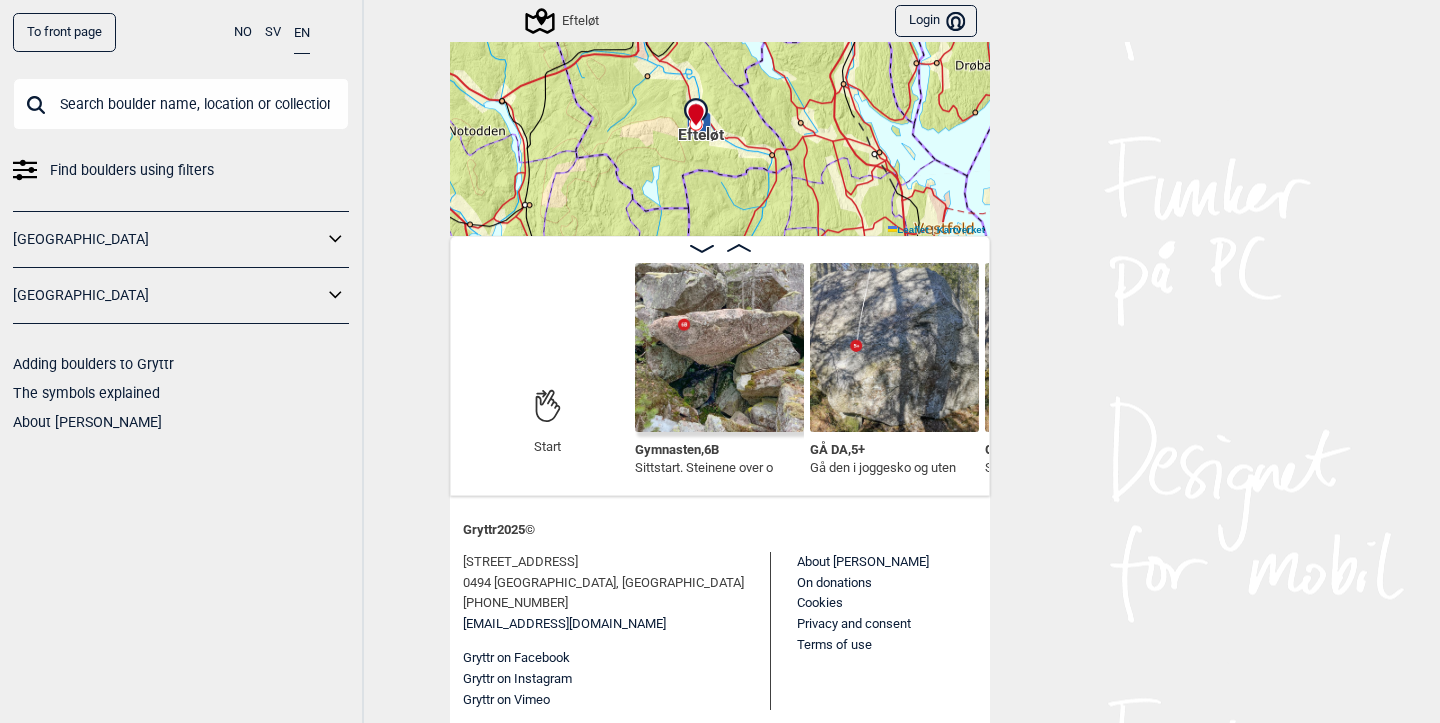 click on "To front page" at bounding box center [64, 32] 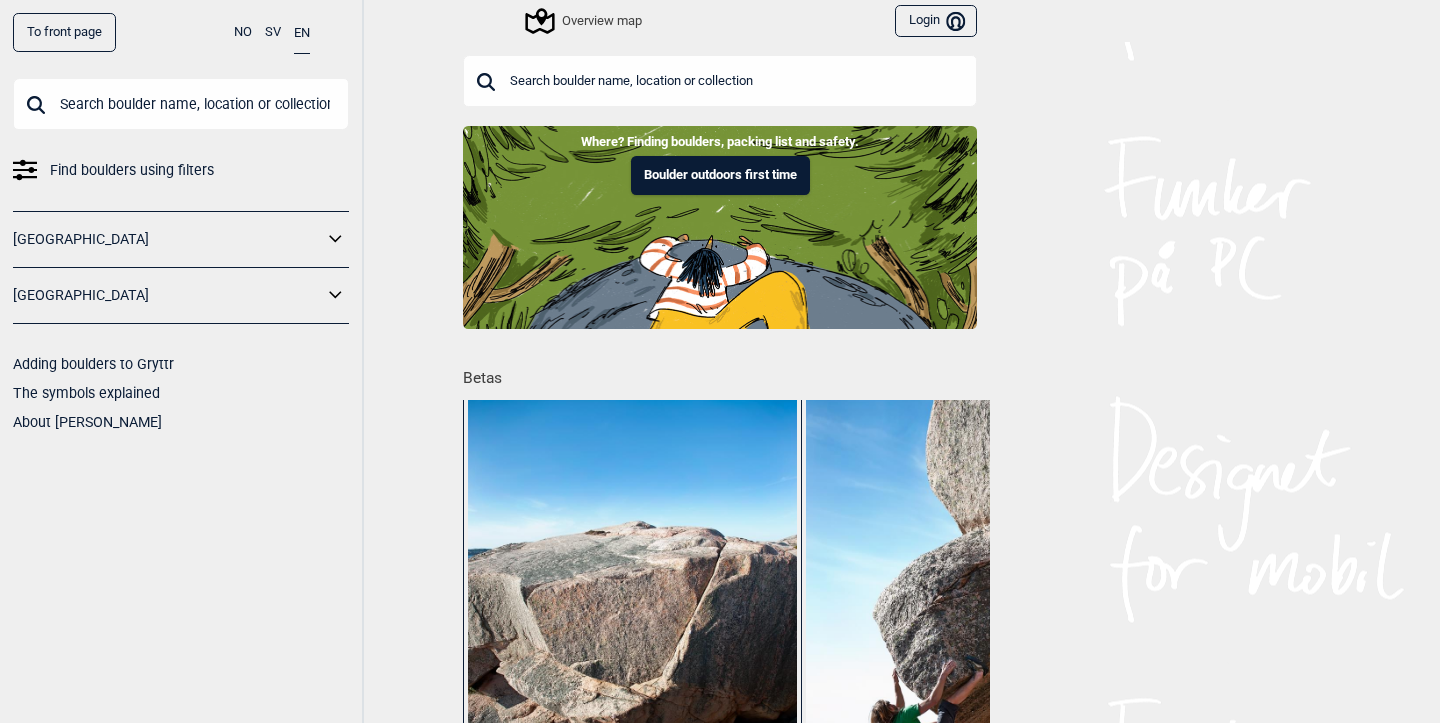 click on "NO" at bounding box center (243, 32) 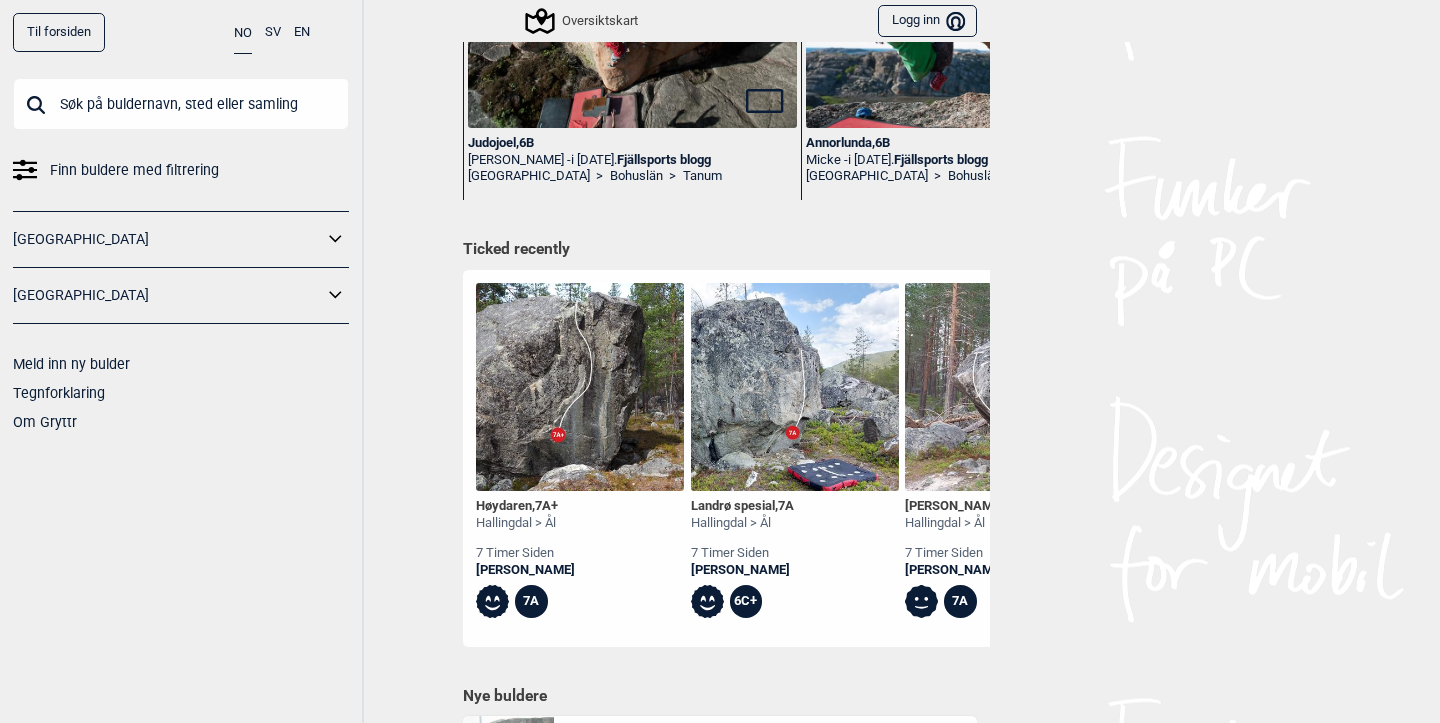 scroll, scrollTop: 720, scrollLeft: 0, axis: vertical 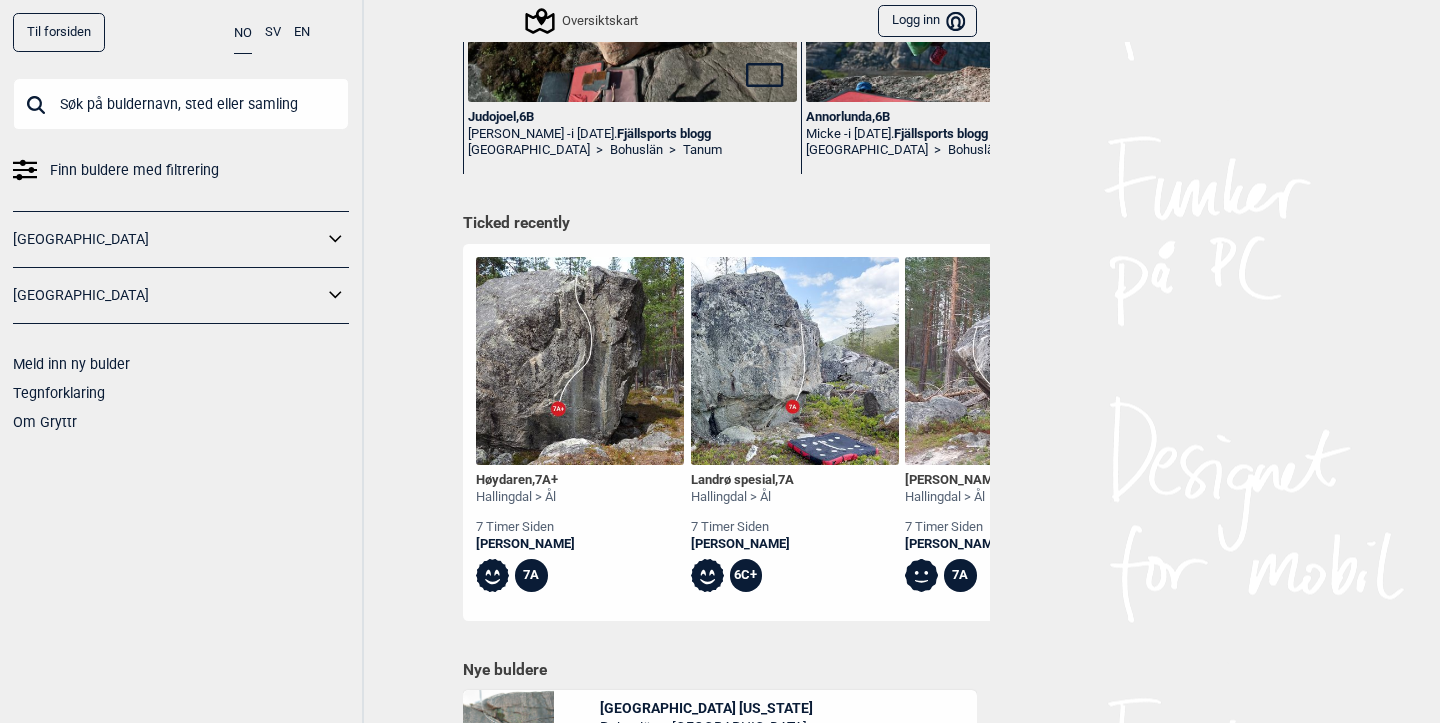 click at bounding box center (1009, 361) 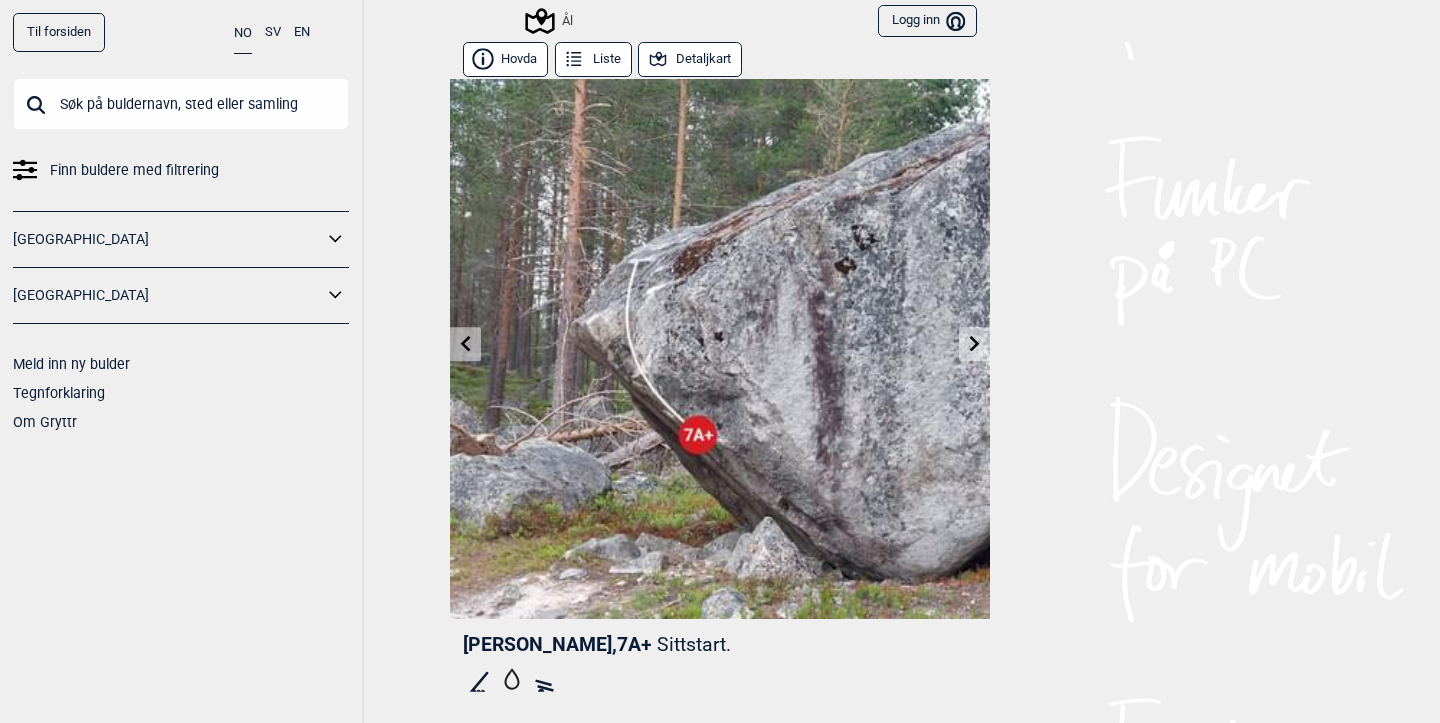 click 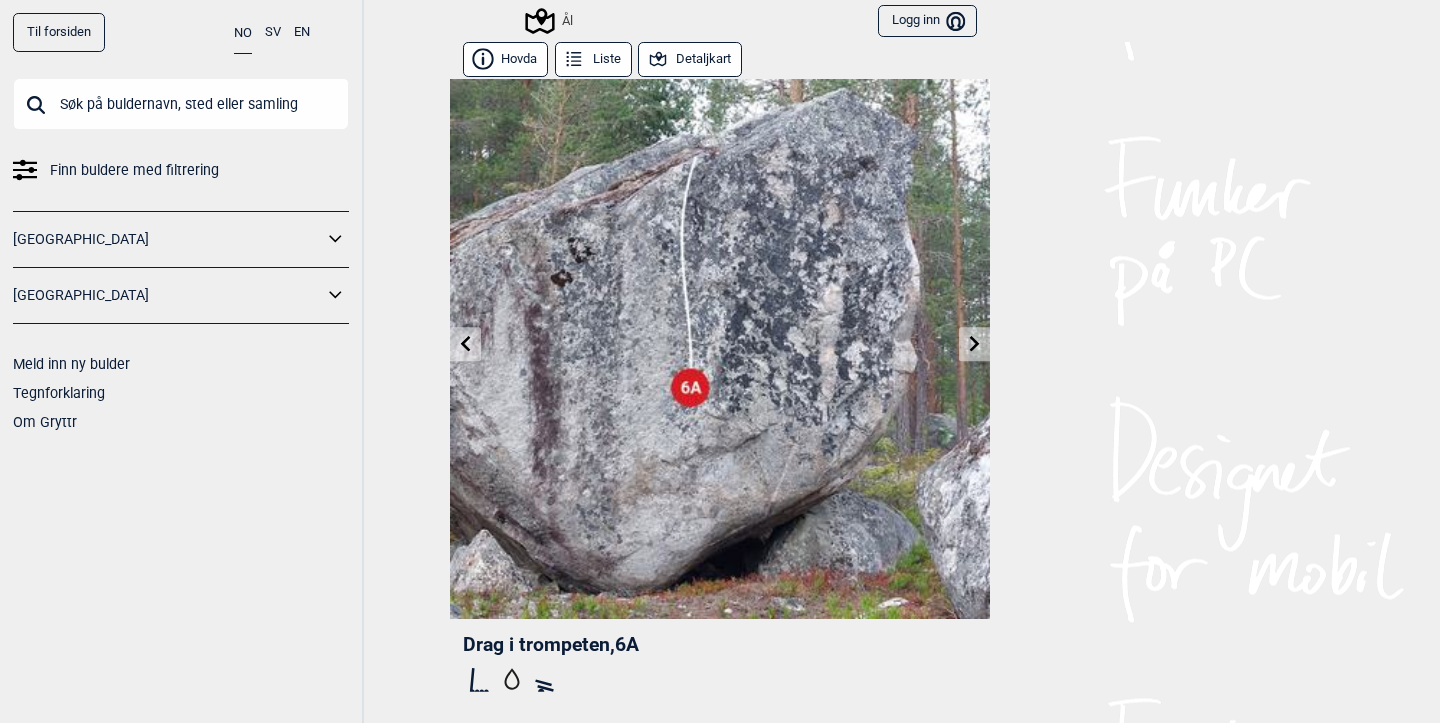click 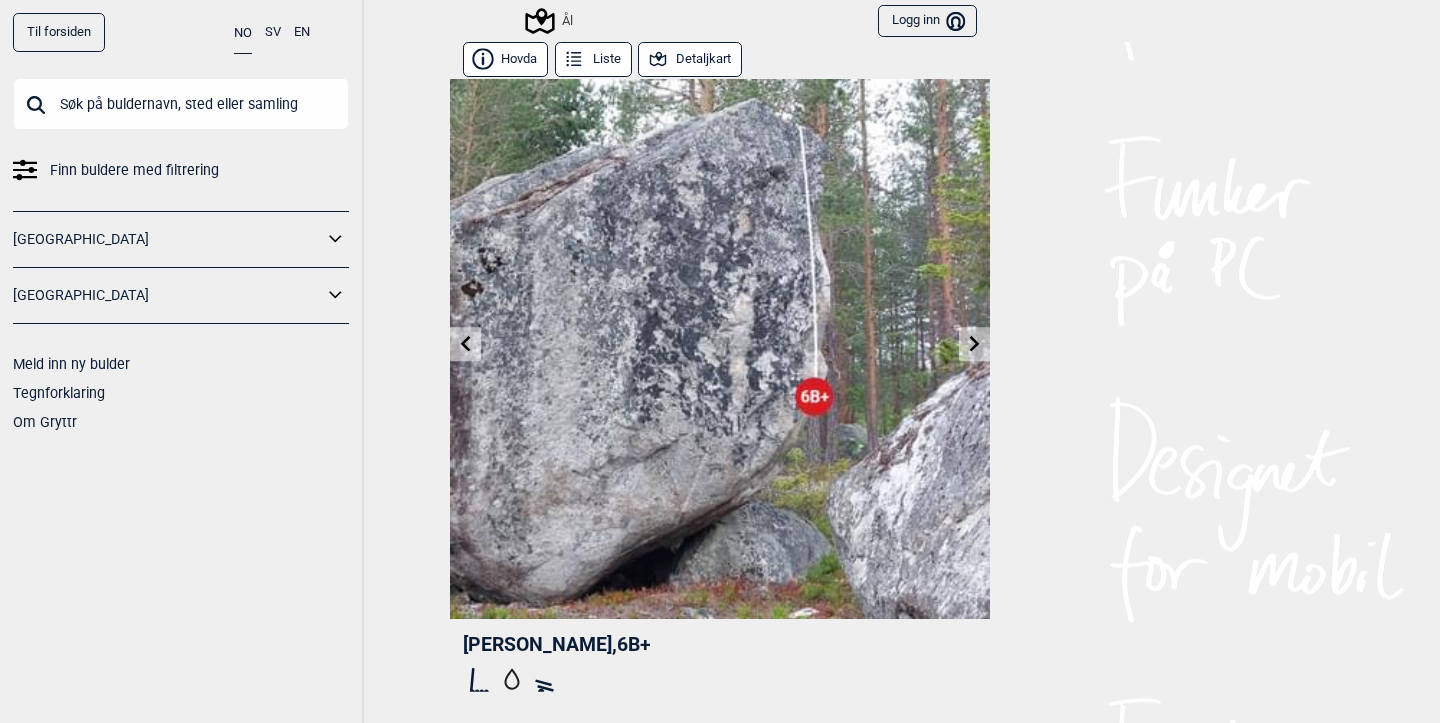 click 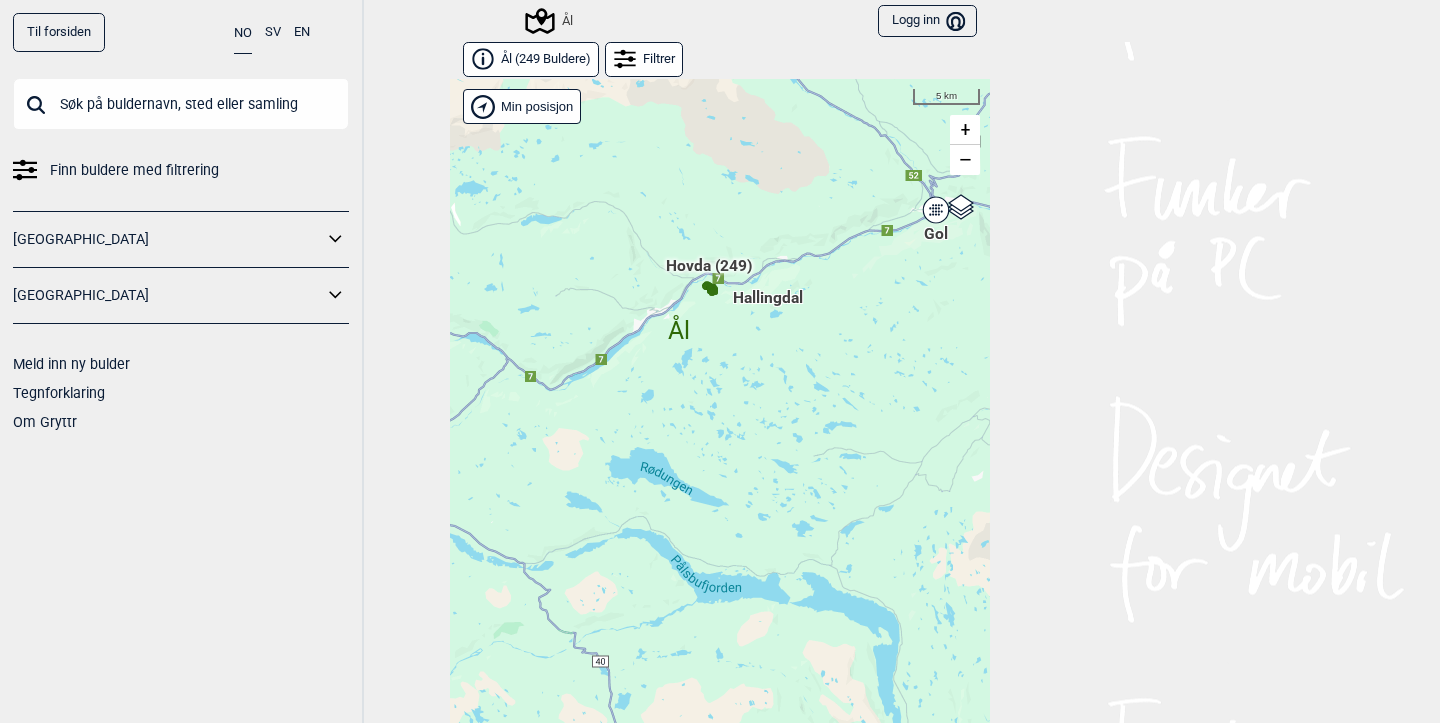 scroll, scrollTop: 31, scrollLeft: 0, axis: vertical 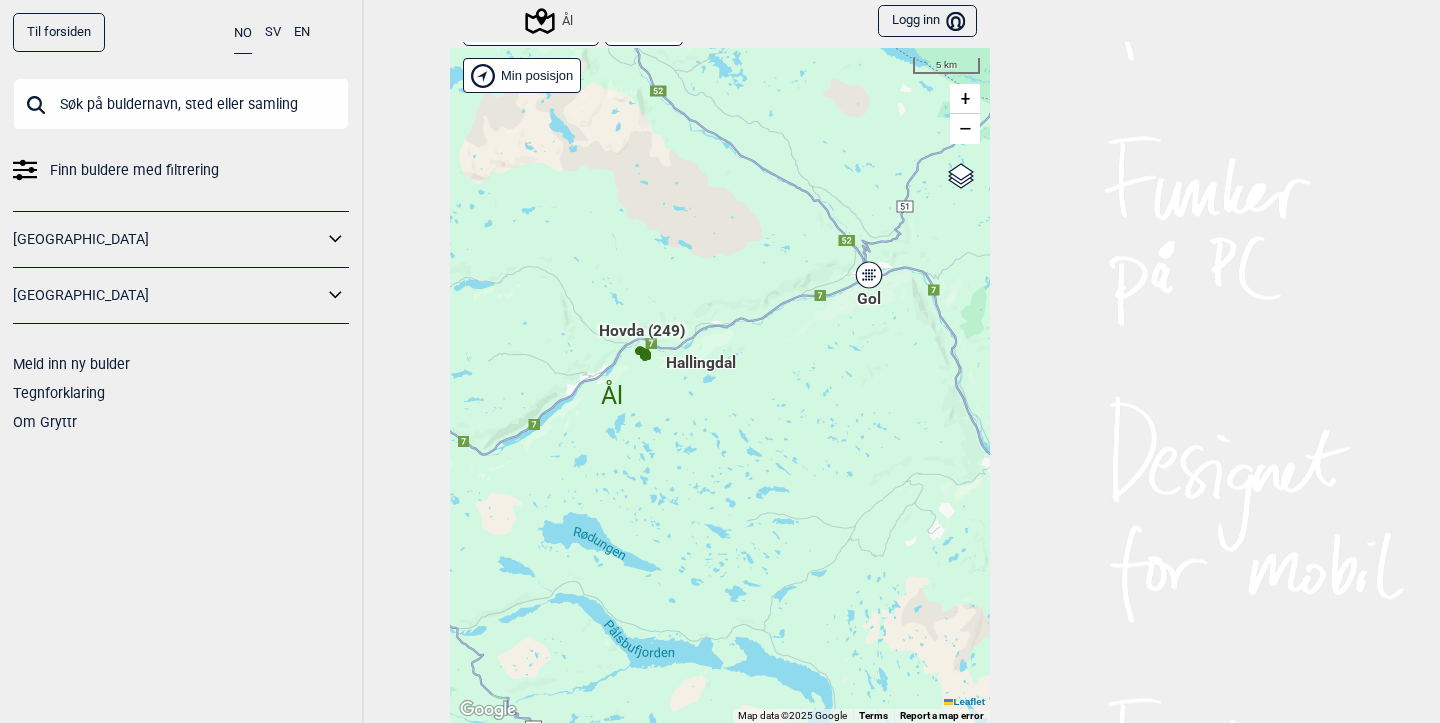 drag, startPoint x: 746, startPoint y: 279, endPoint x: 655, endPoint y: 412, distance: 161.1521 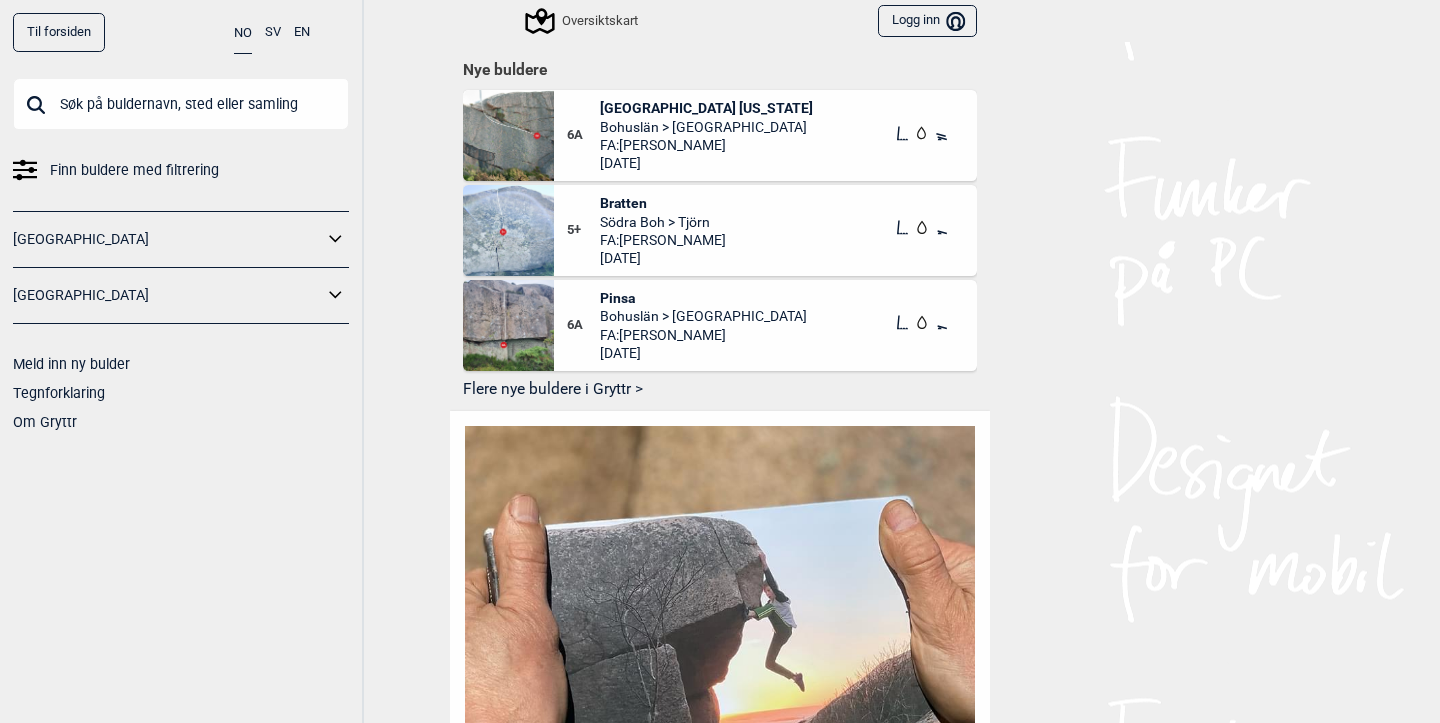 scroll, scrollTop: 1440, scrollLeft: 0, axis: vertical 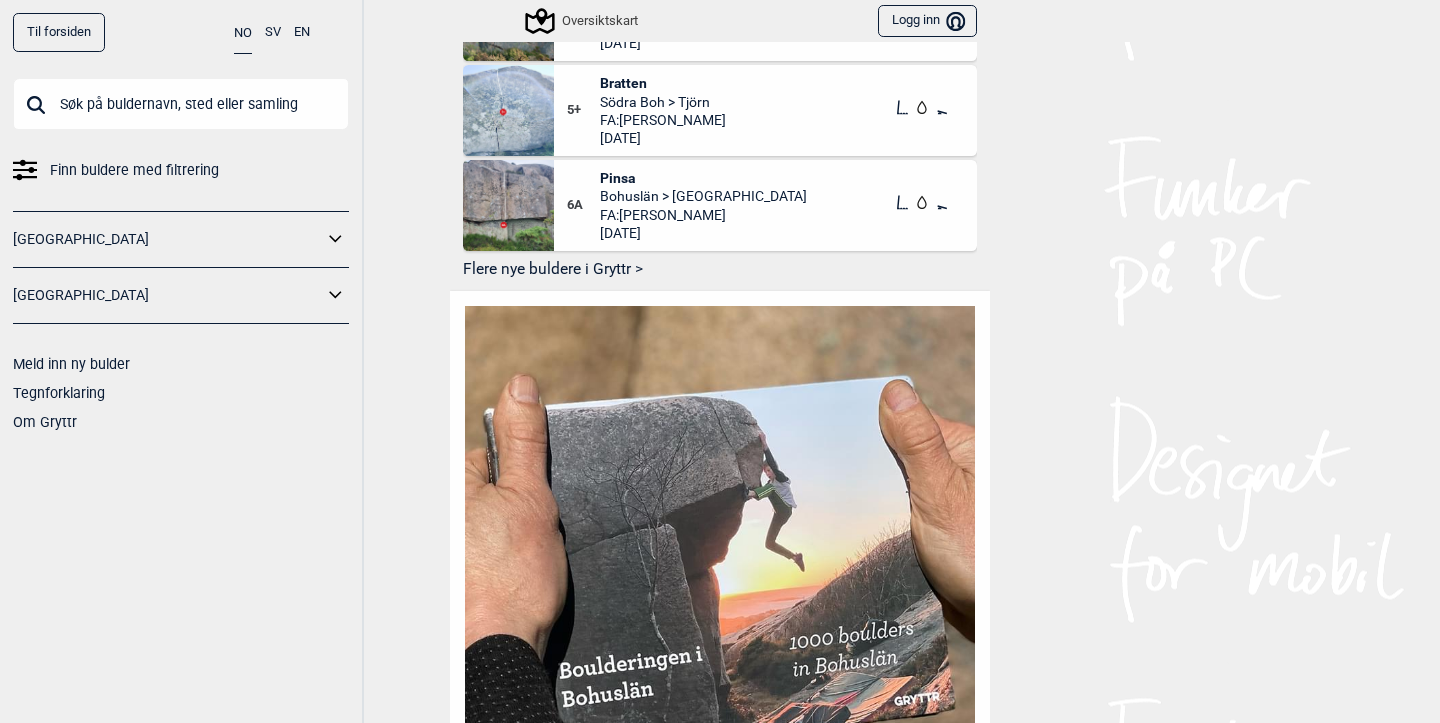 click 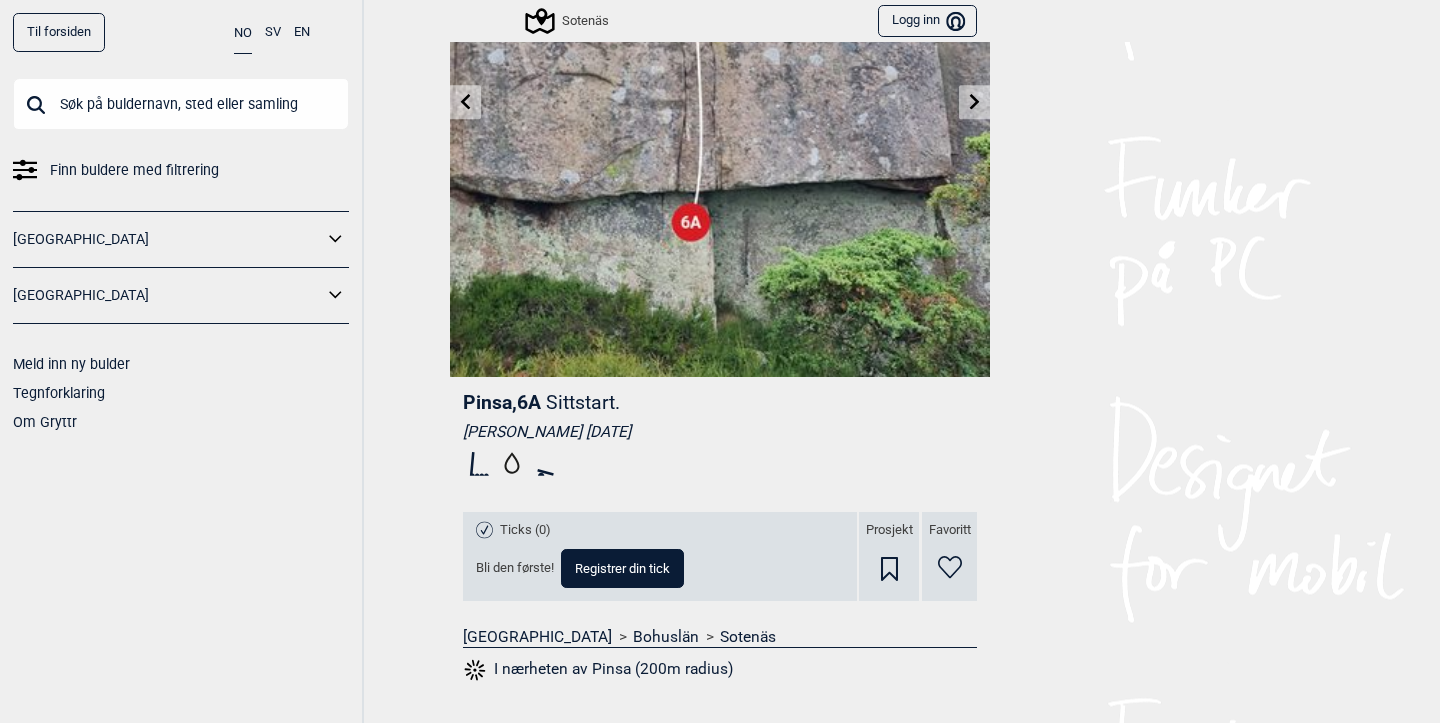 scroll, scrollTop: 360, scrollLeft: 0, axis: vertical 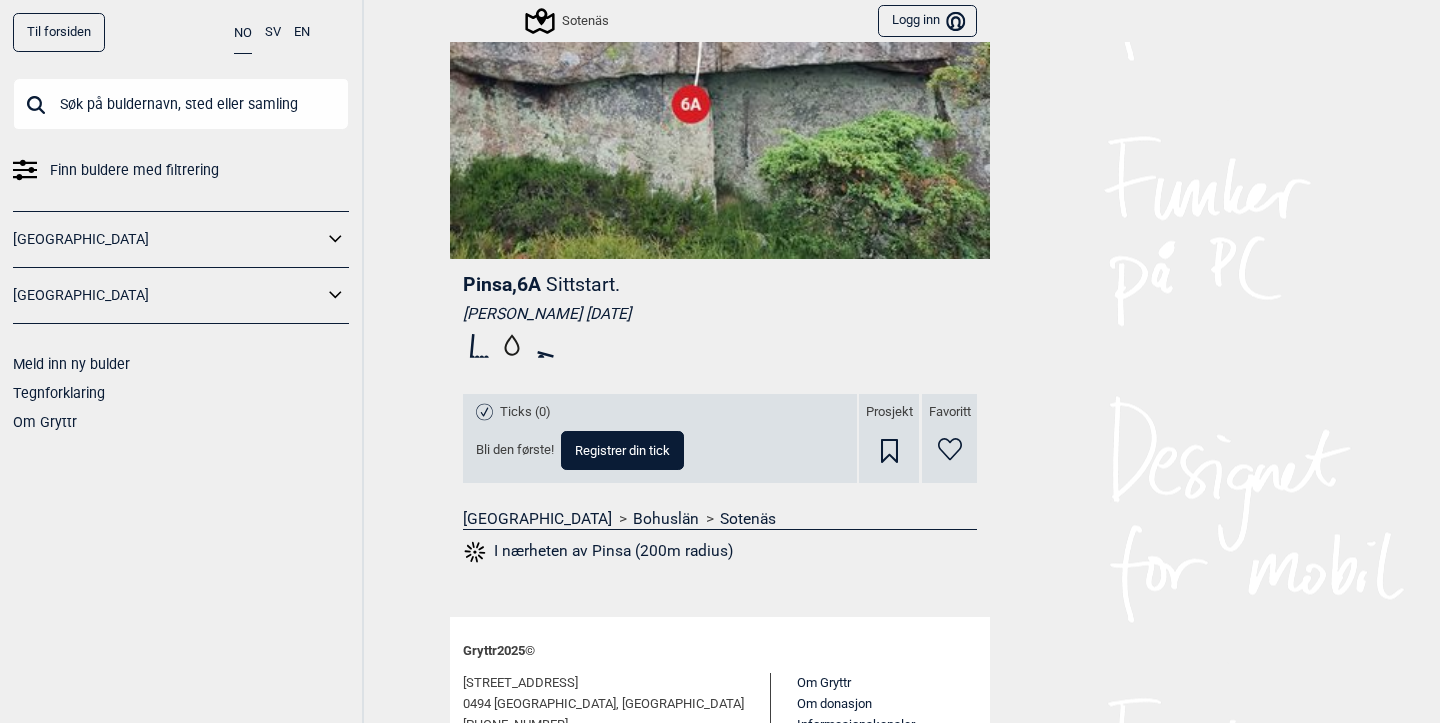 click 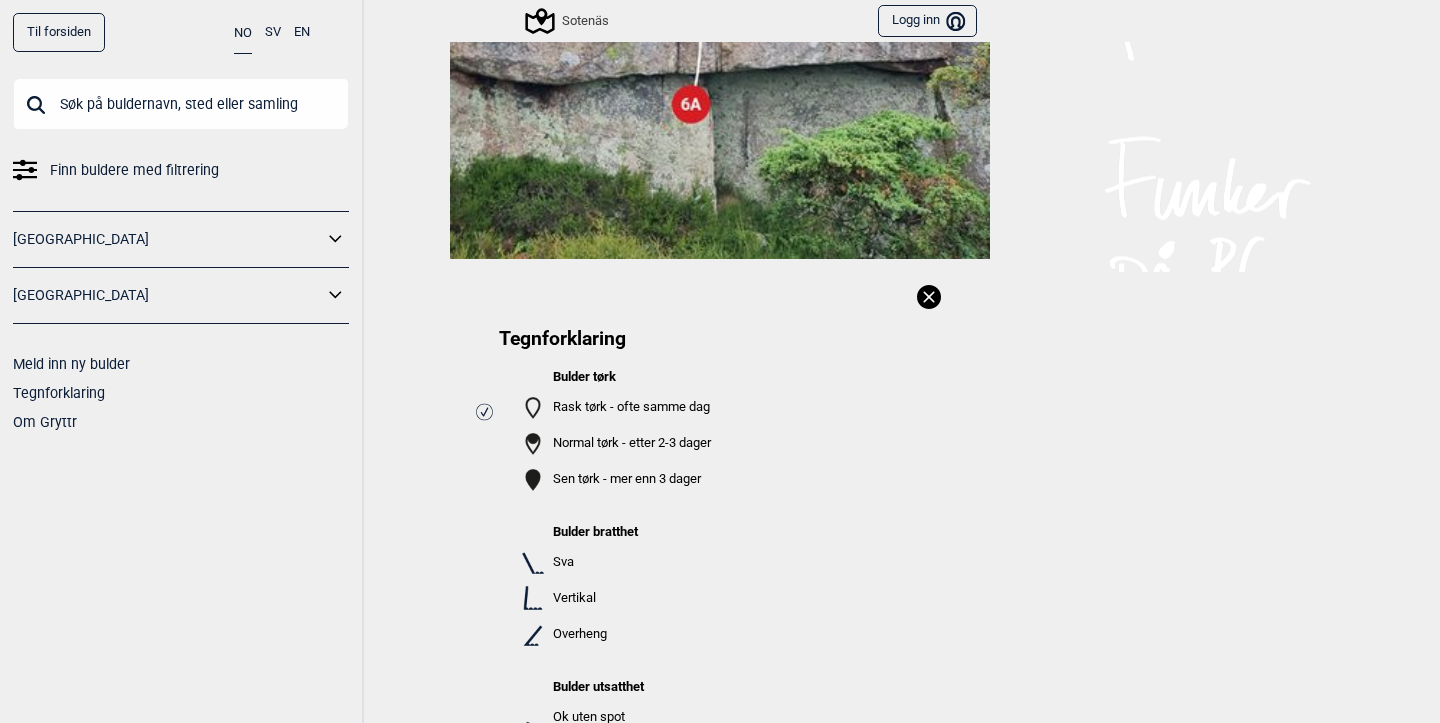 scroll, scrollTop: 0, scrollLeft: 0, axis: both 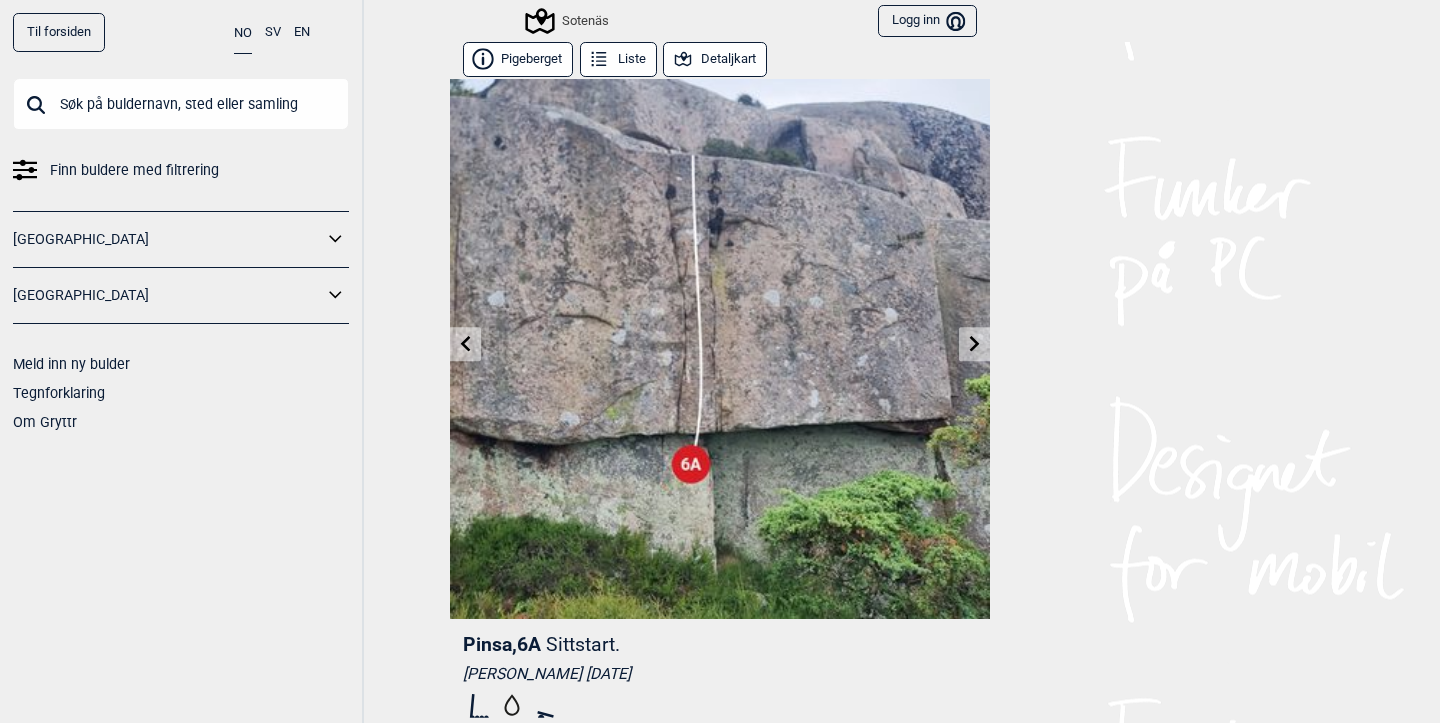 click 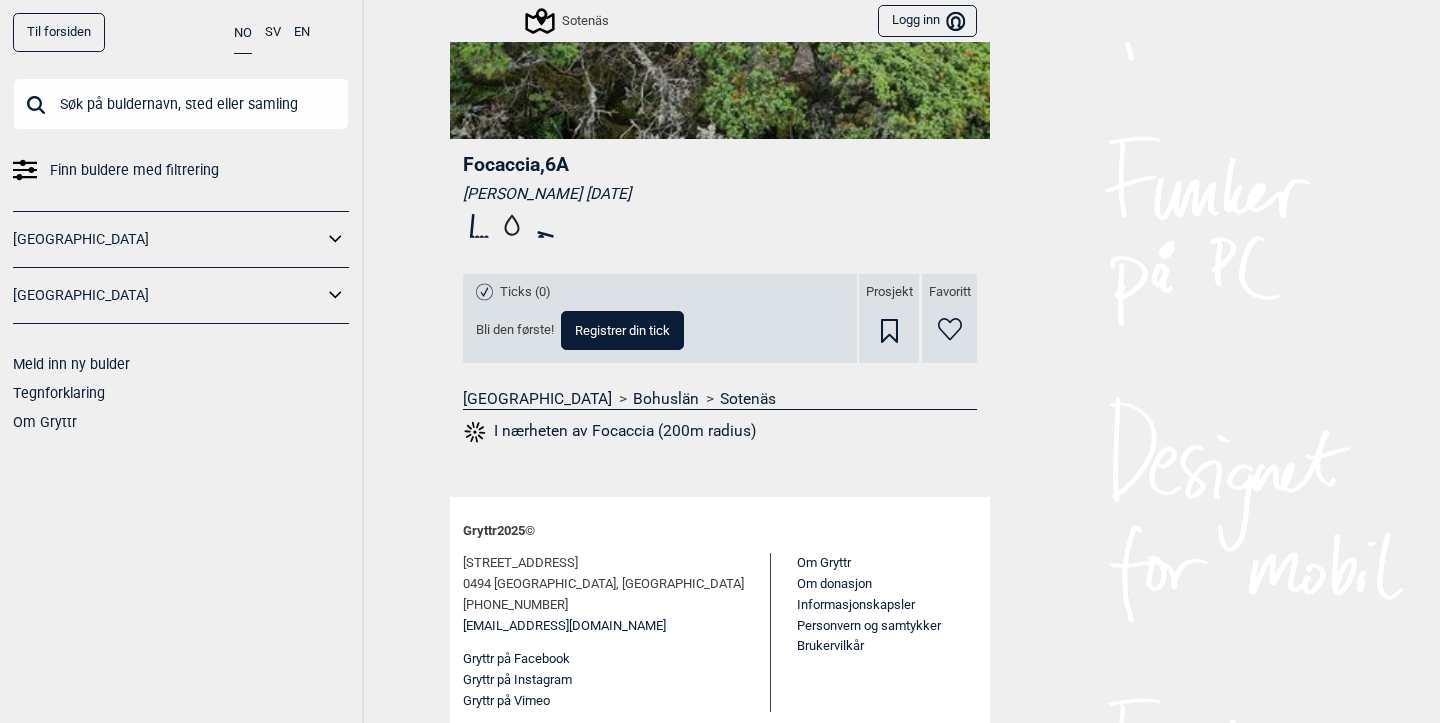 scroll, scrollTop: 482, scrollLeft: 0, axis: vertical 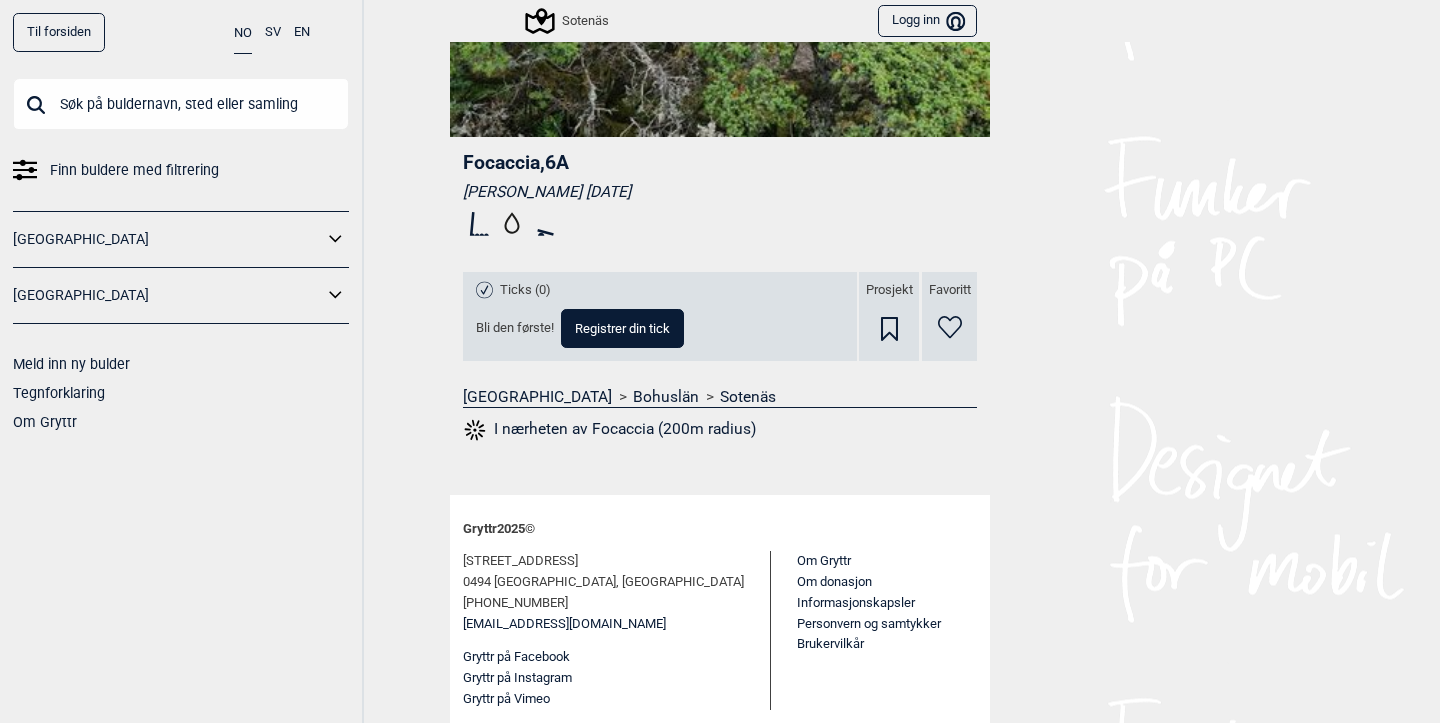 click on "Til forsiden" at bounding box center (59, 32) 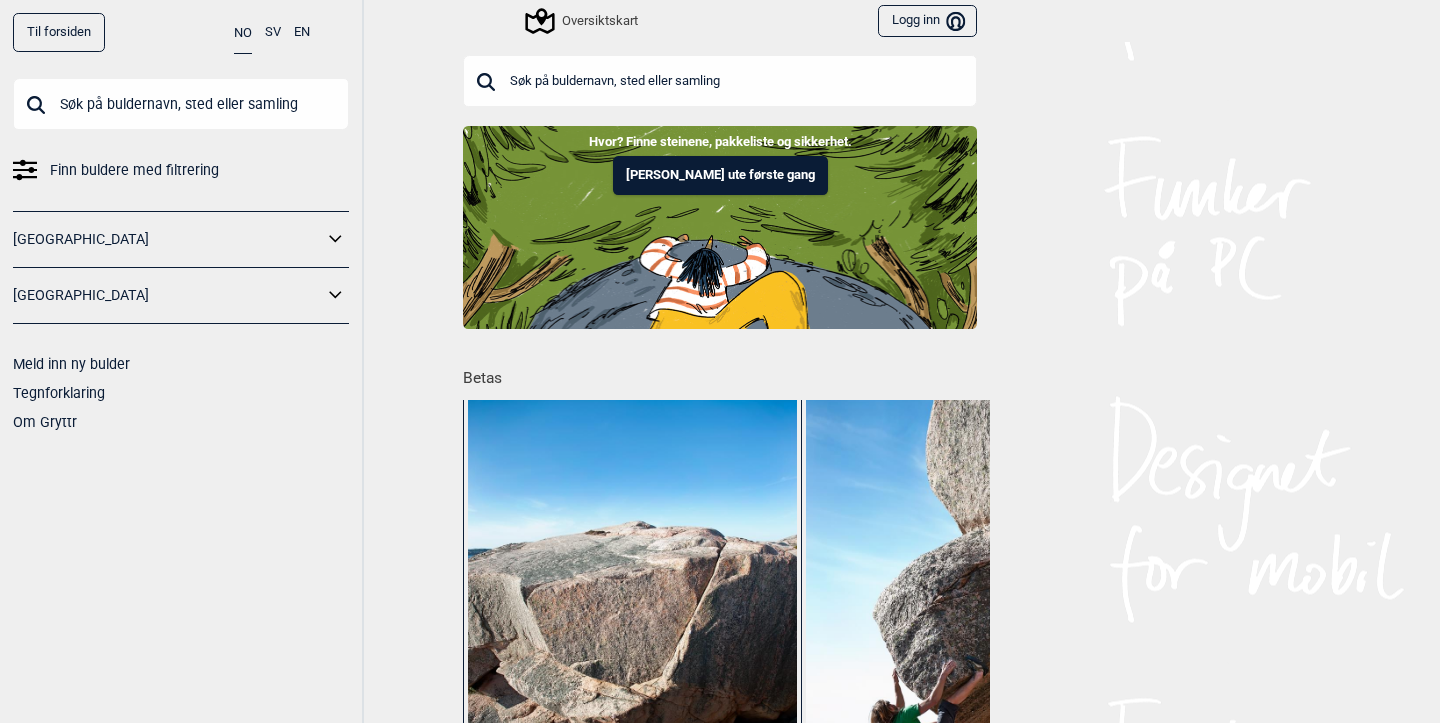 click on "Oversiktskart" at bounding box center [583, 21] 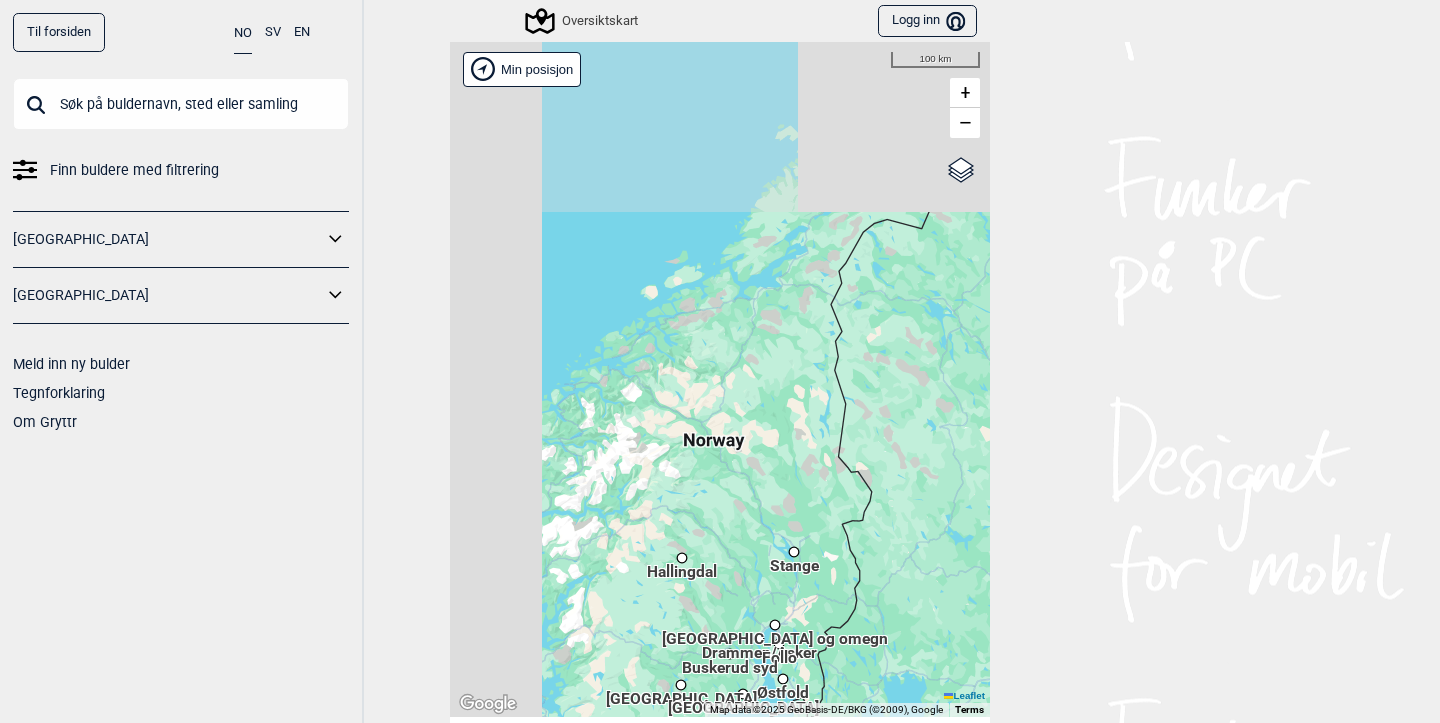 drag, startPoint x: 593, startPoint y: 182, endPoint x: 692, endPoint y: 488, distance: 321.61624 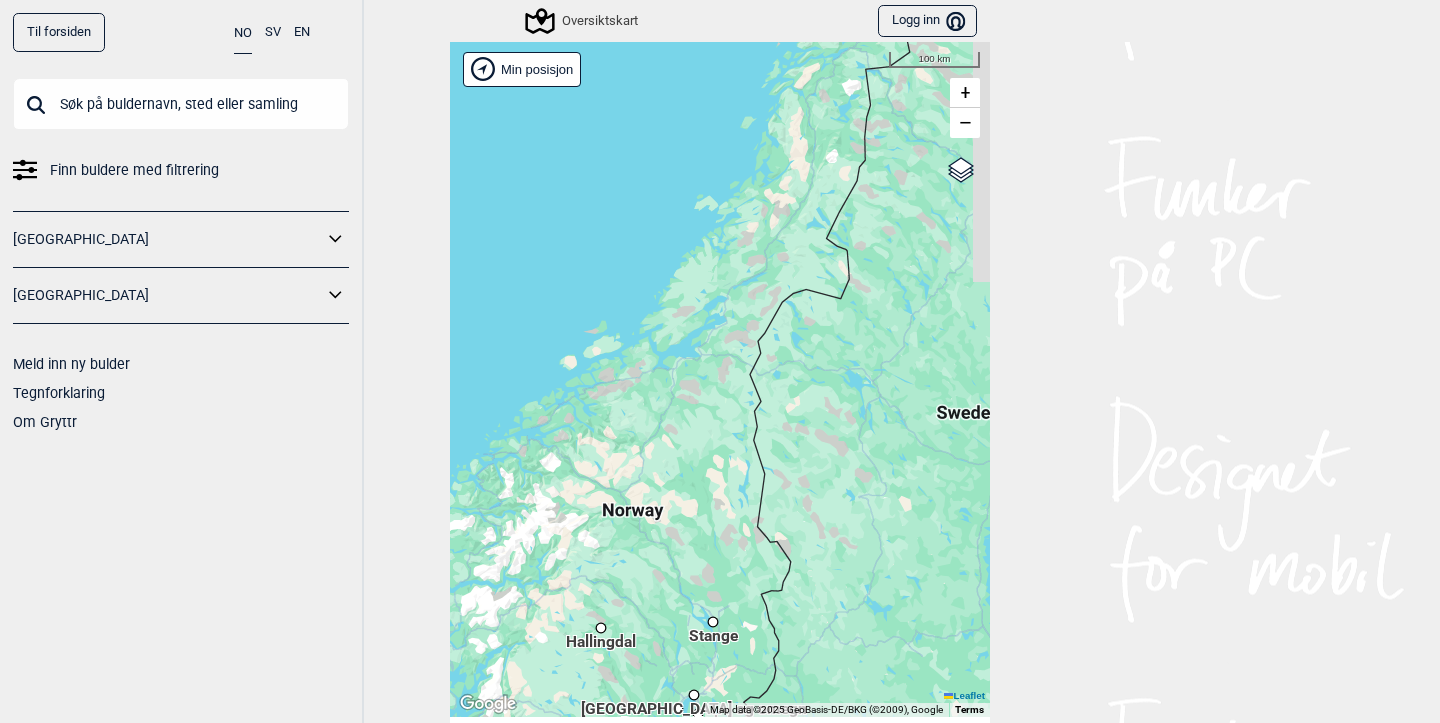 drag, startPoint x: 757, startPoint y: 213, endPoint x: 643, endPoint y: 539, distance: 345.3578 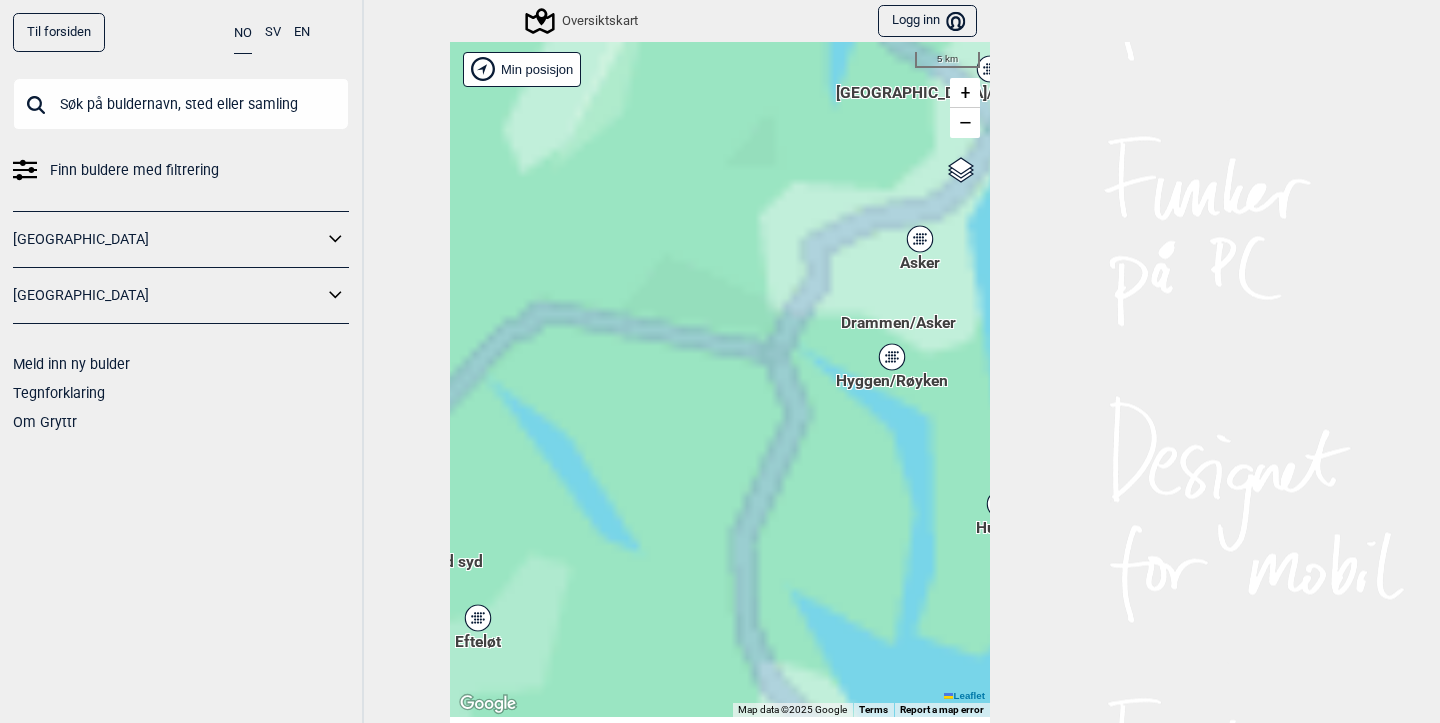 drag, startPoint x: 577, startPoint y: 229, endPoint x: 544, endPoint y: 132, distance: 102.45975 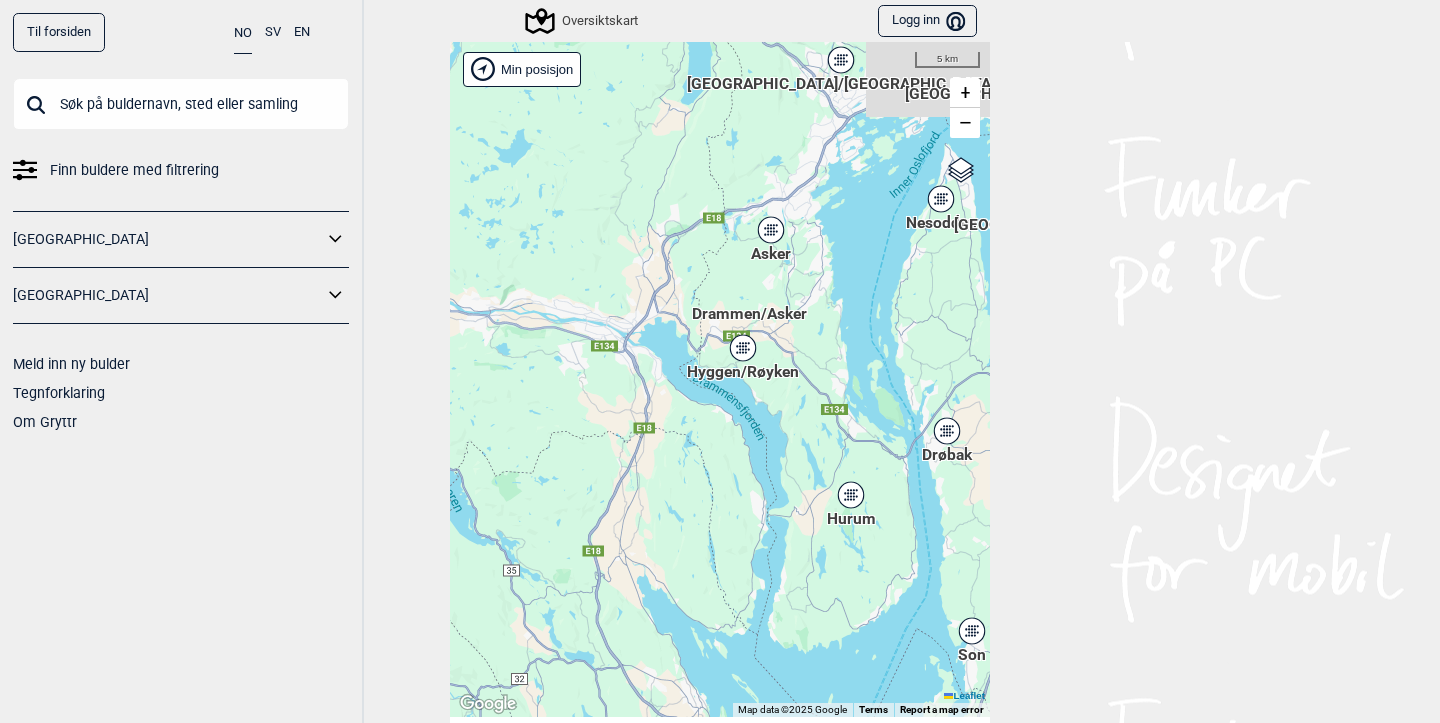 drag, startPoint x: 858, startPoint y: 469, endPoint x: 711, endPoint y: 432, distance: 151.58496 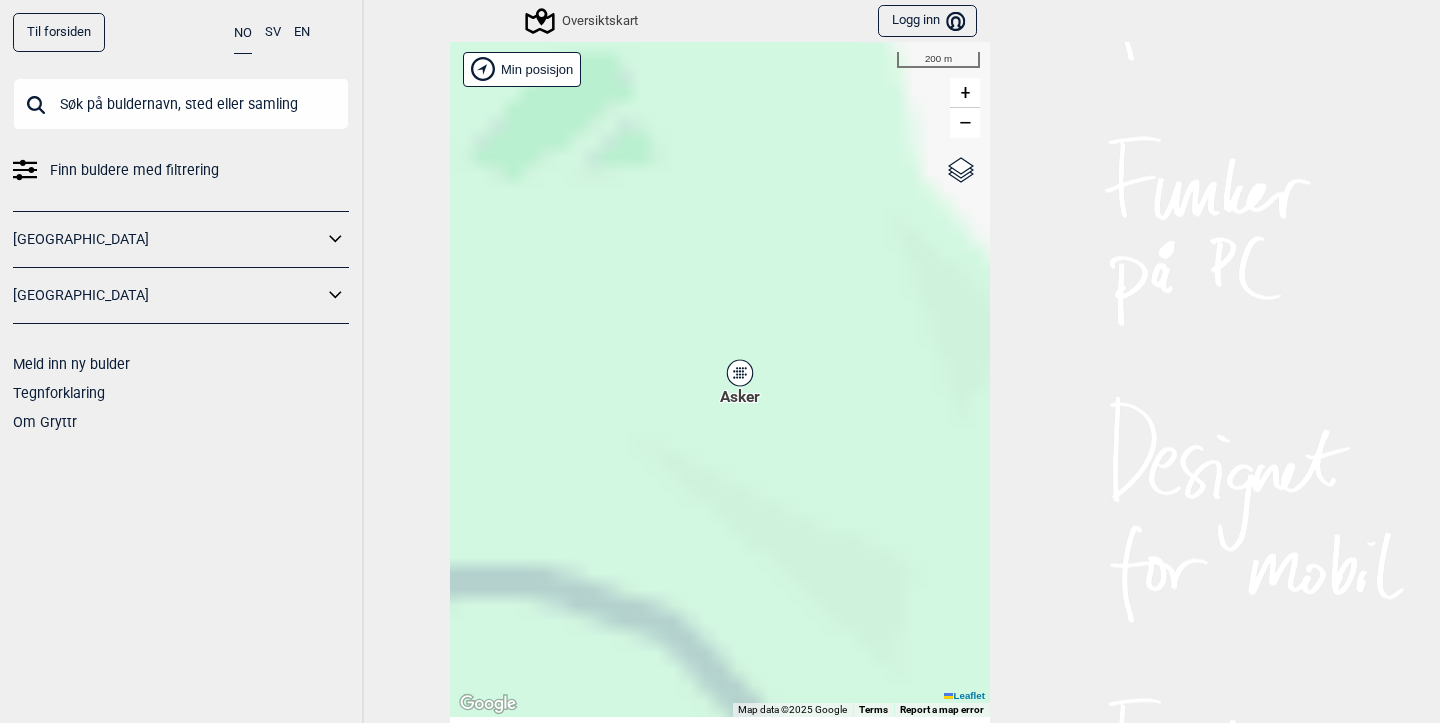 drag, startPoint x: 810, startPoint y: 451, endPoint x: 686, endPoint y: 125, distance: 348.78647 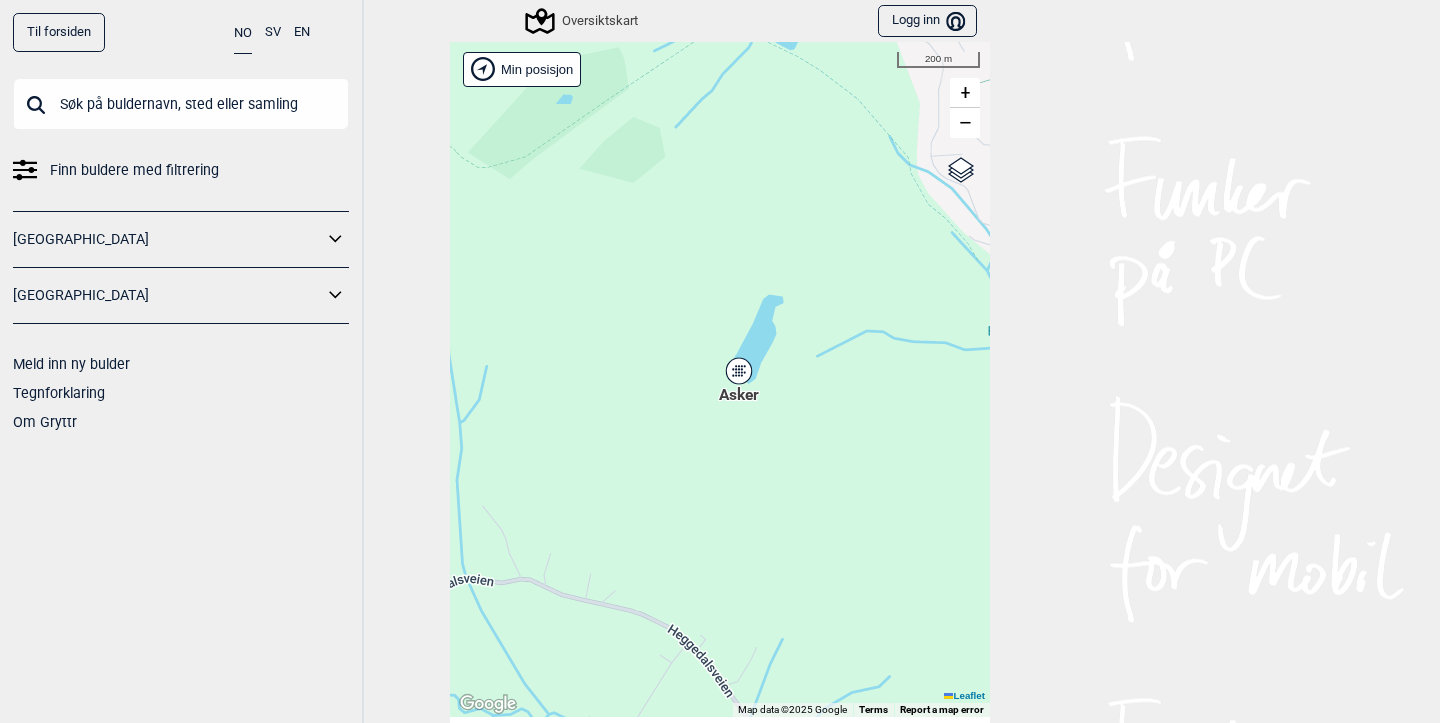 click on "Asker" at bounding box center [739, 371] 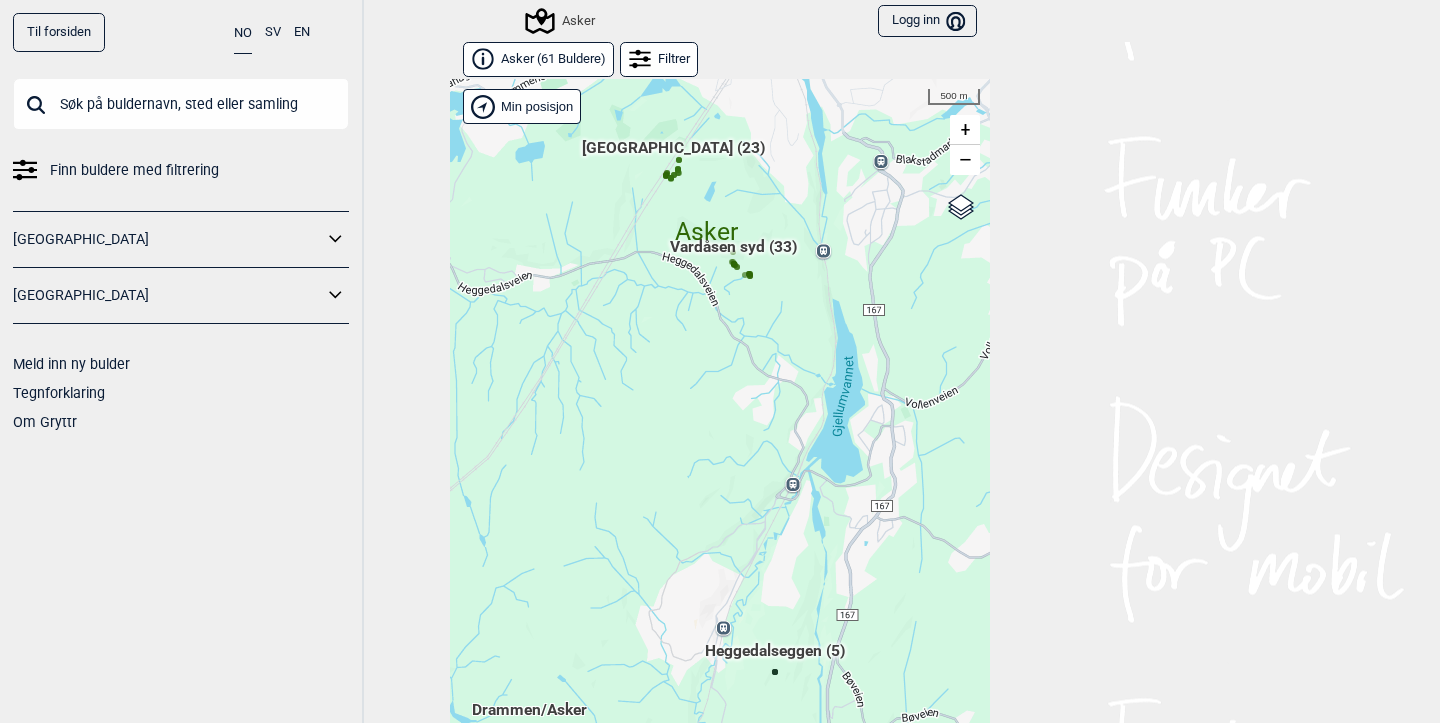 scroll, scrollTop: 31, scrollLeft: 0, axis: vertical 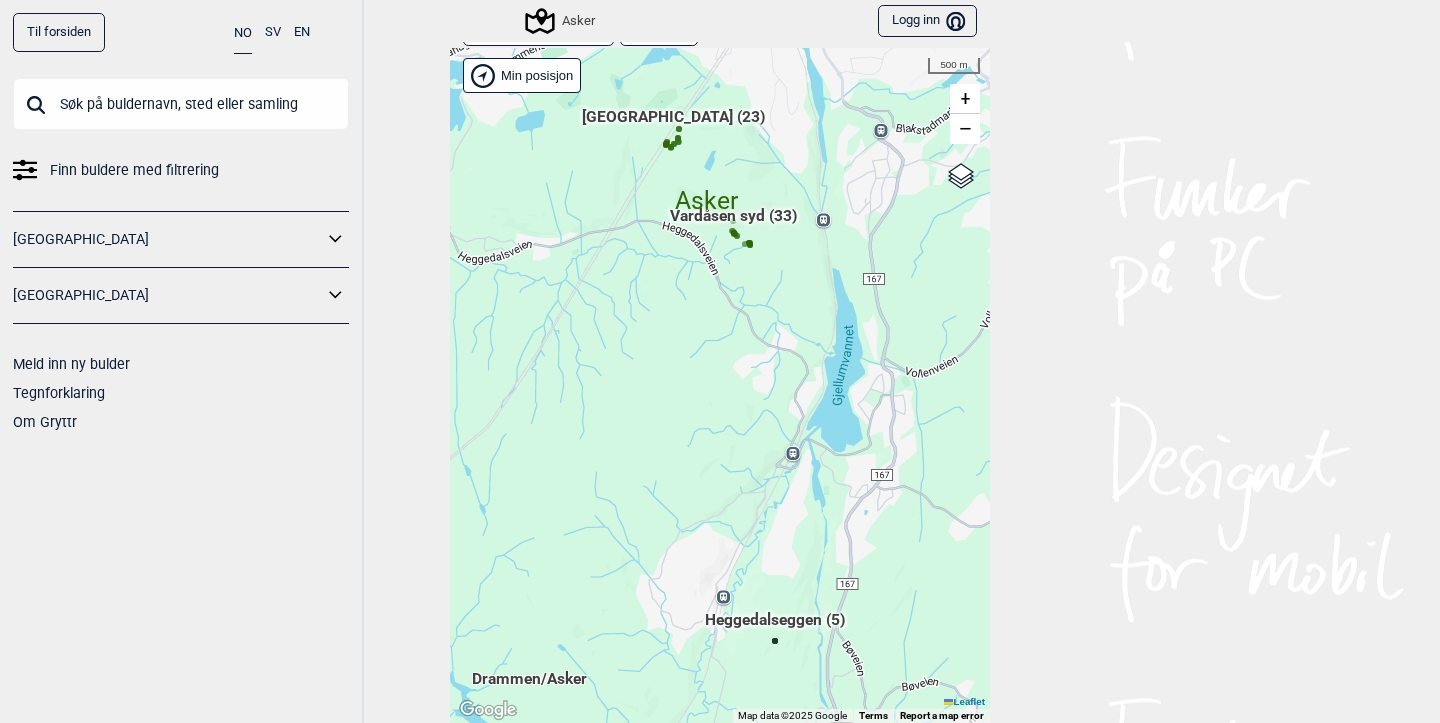 click on "Hallingdal
Gol
Ål Stange
Kolomoen
[GEOGRAPHIC_DATA]
[GEOGRAPHIC_DATA][PERSON_NAME][GEOGRAPHIC_DATA]
[GEOGRAPHIC_DATA] [GEOGRAPHIC_DATA] syd
[GEOGRAPHIC_DATA]
Efteløt [GEOGRAPHIC_DATA] og omegn
[GEOGRAPHIC_DATA]
Sentrale [GEOGRAPHIC_DATA]
[GEOGRAPHIC_DATA] [PERSON_NAME]
Hønefoss
[GEOGRAPHIC_DATA]/[GEOGRAPHIC_DATA]
Grefsen
[GEOGRAPHIC_DATA]
[GEOGRAPHIC_DATA] syd
Enebakk Follo
[GEOGRAPHIC_DATA]
Ås" at bounding box center (720, 385) 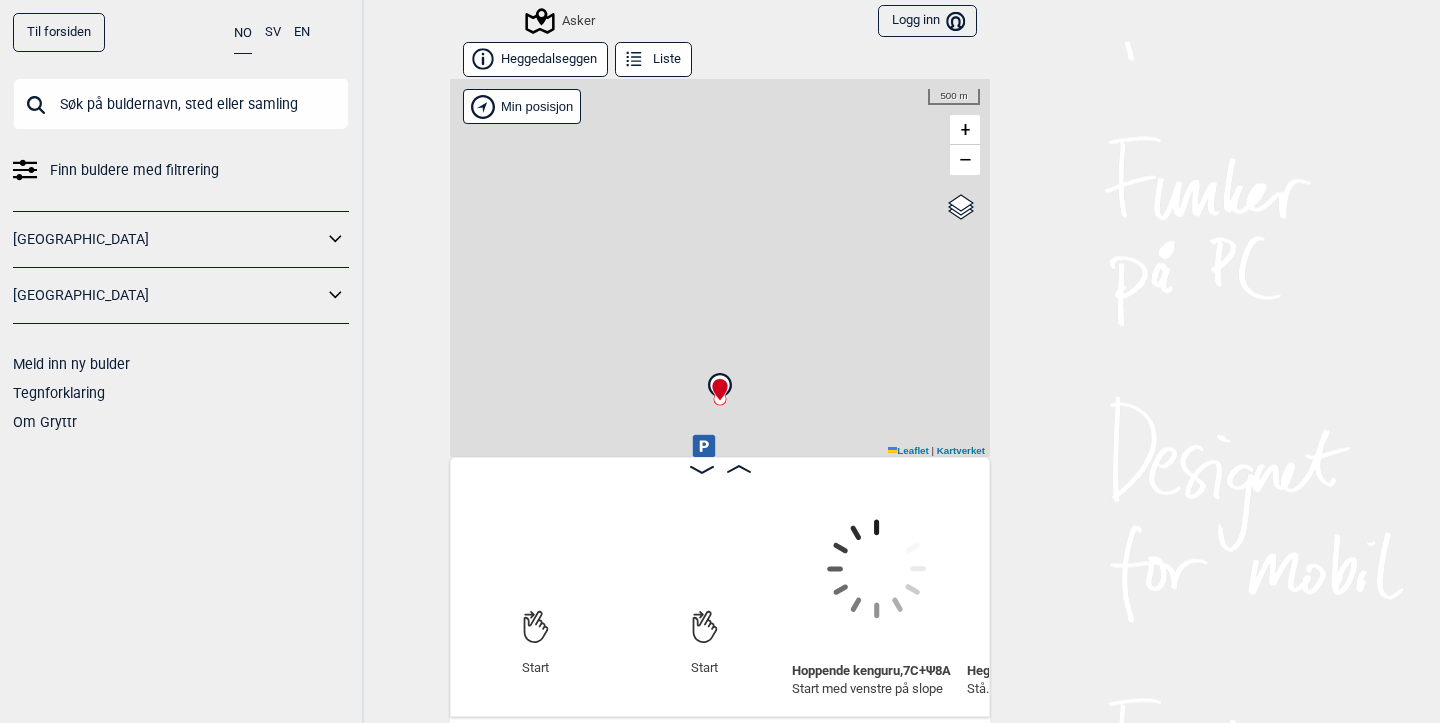 scroll, scrollTop: 0, scrollLeft: 157, axis: horizontal 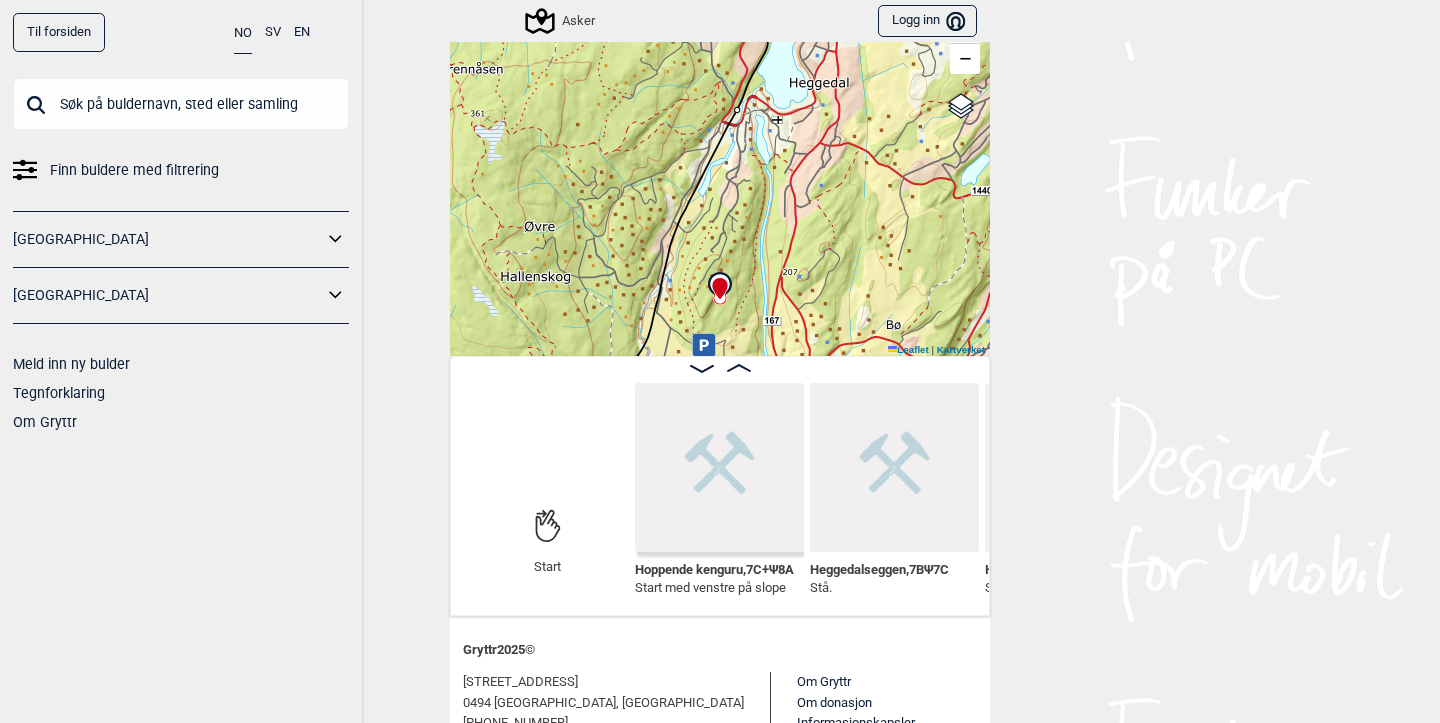 click at bounding box center [719, 467] 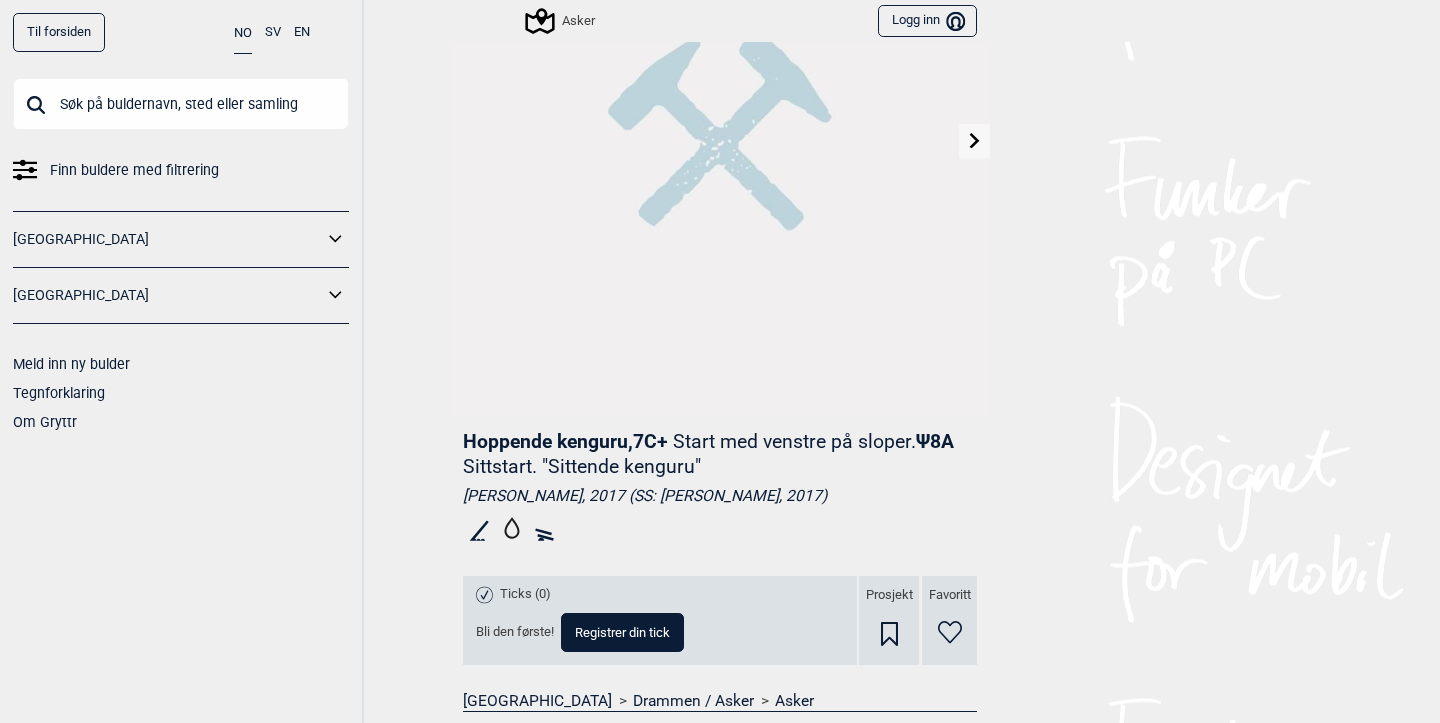 scroll, scrollTop: 360, scrollLeft: 0, axis: vertical 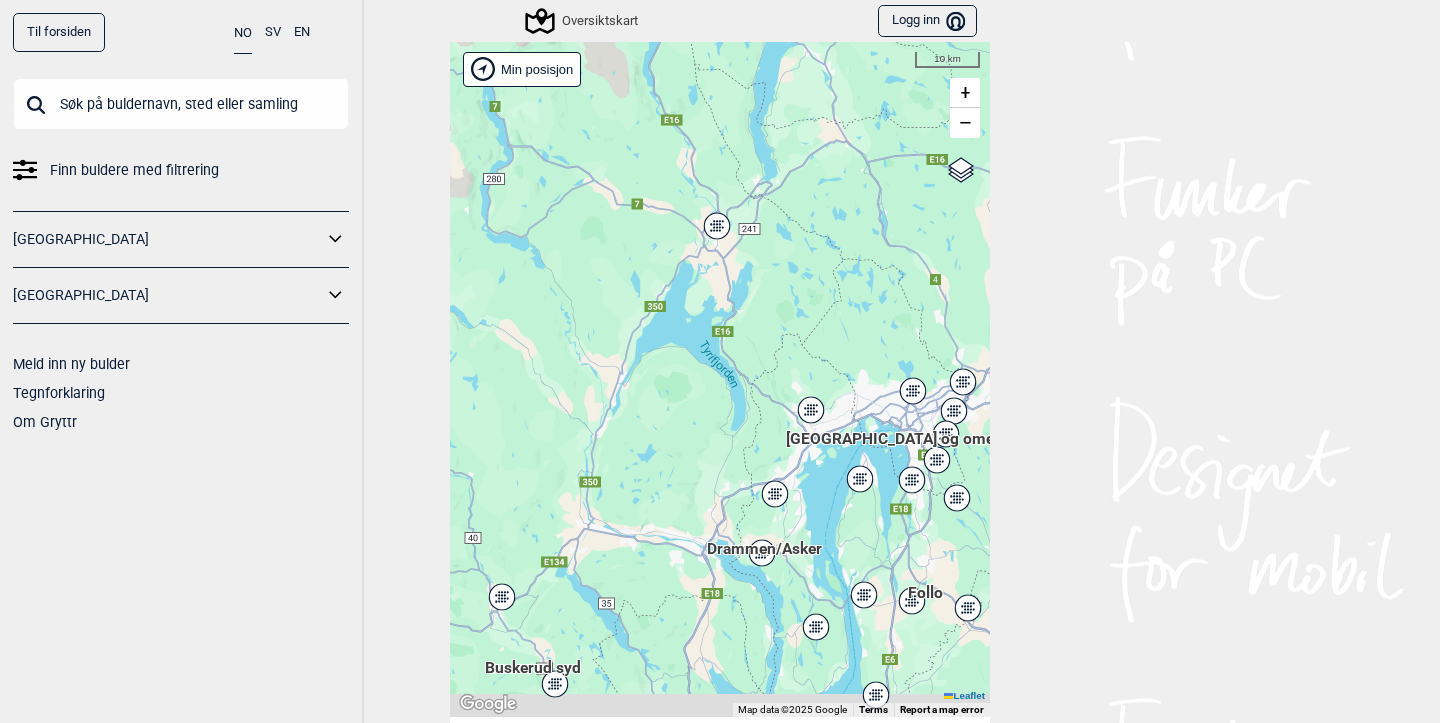 drag, startPoint x: 827, startPoint y: 604, endPoint x: 450, endPoint y: 219, distance: 538.84503 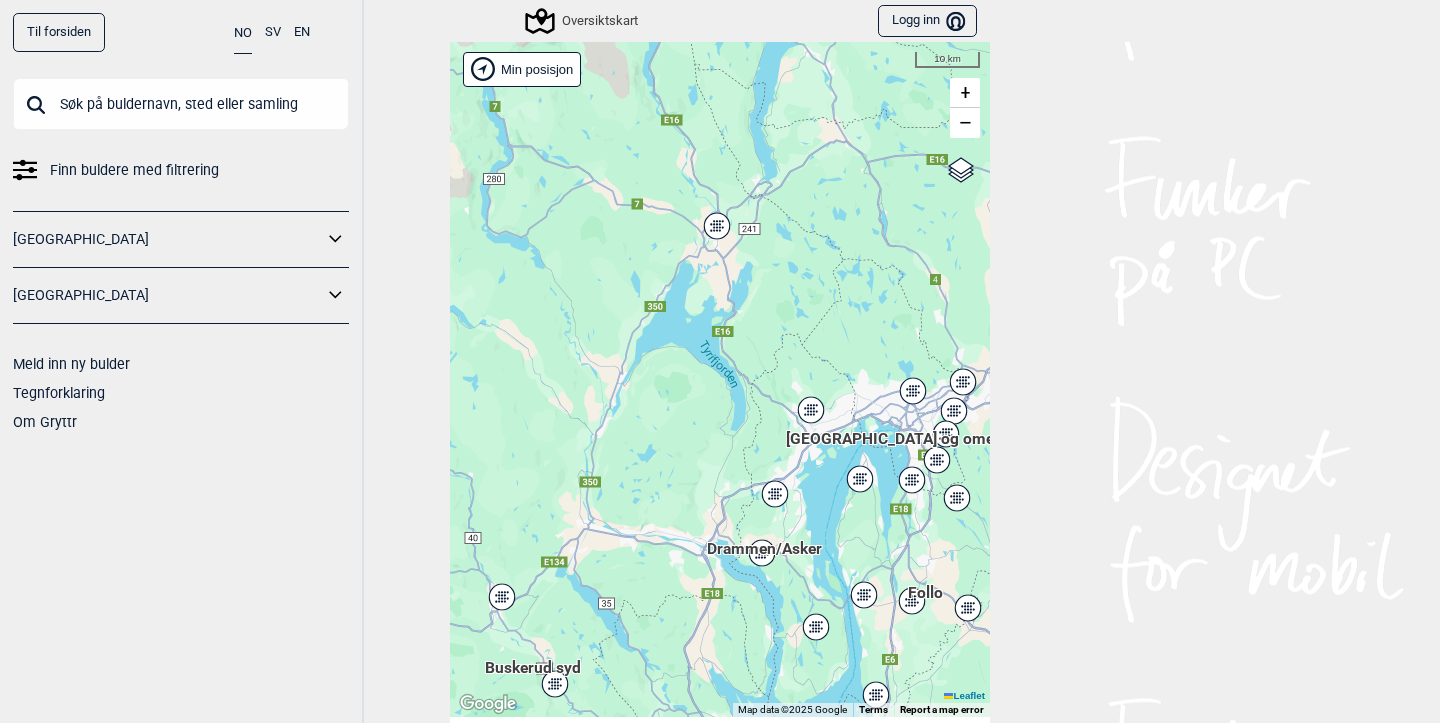 click 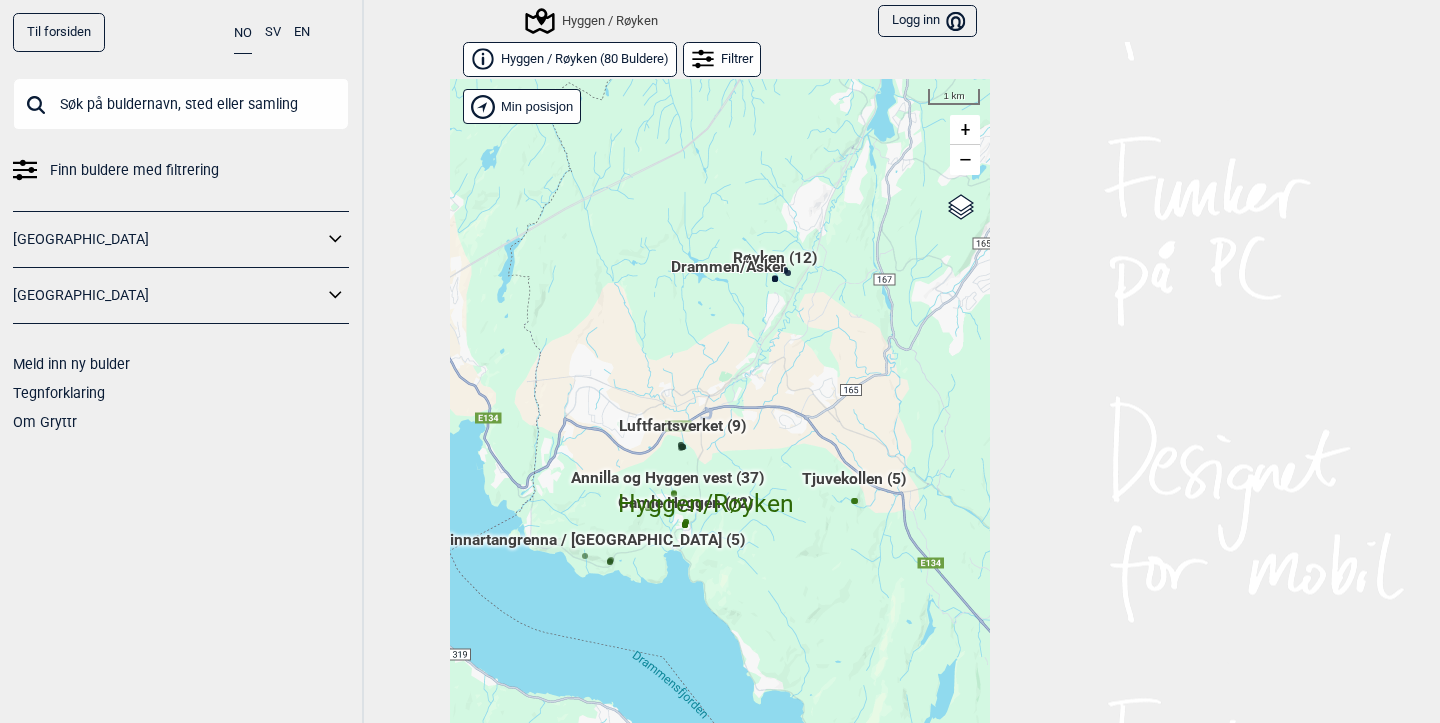 scroll, scrollTop: 31, scrollLeft: 0, axis: vertical 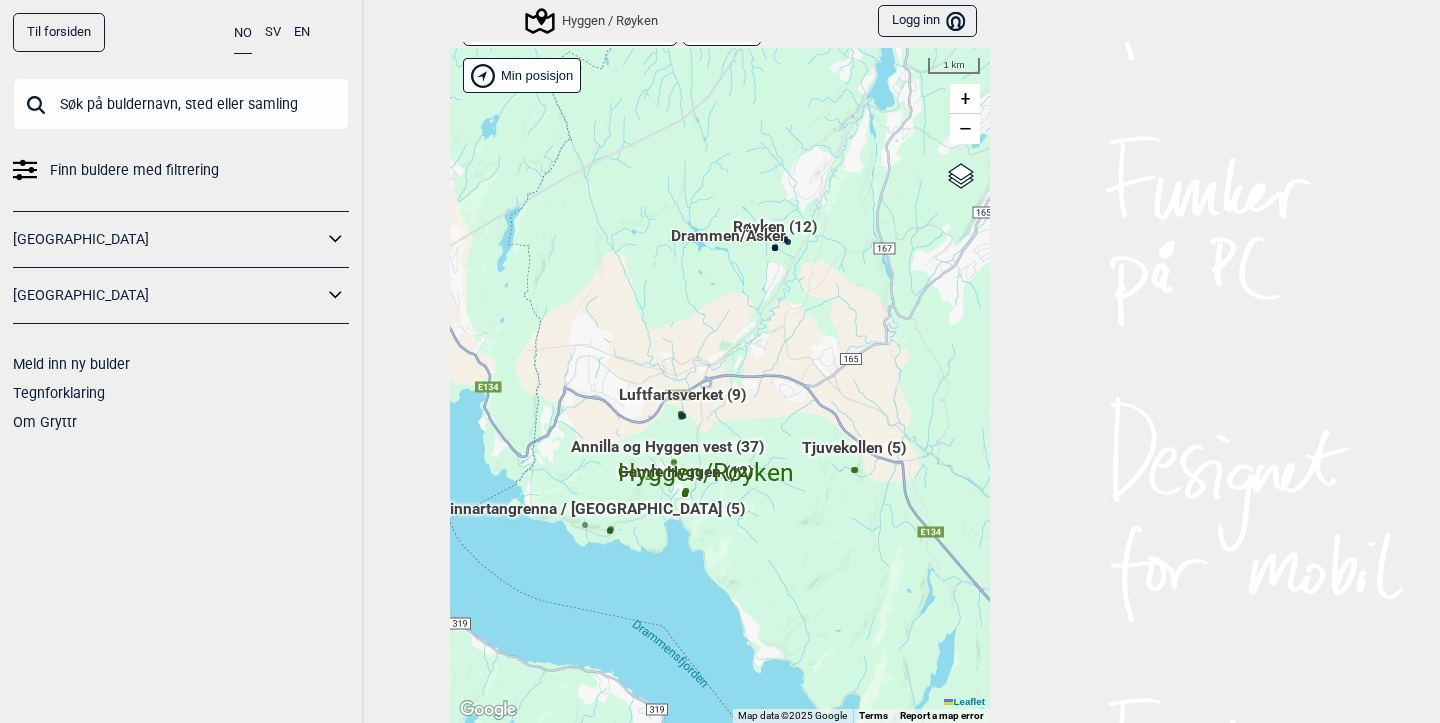 click on "Hallingdal
Stange
[GEOGRAPHIC_DATA] syd
[GEOGRAPHIC_DATA] og omegn
[GEOGRAPHIC_DATA]
[GEOGRAPHIC_DATA]
Drammen/Asker" at bounding box center (720, 385) 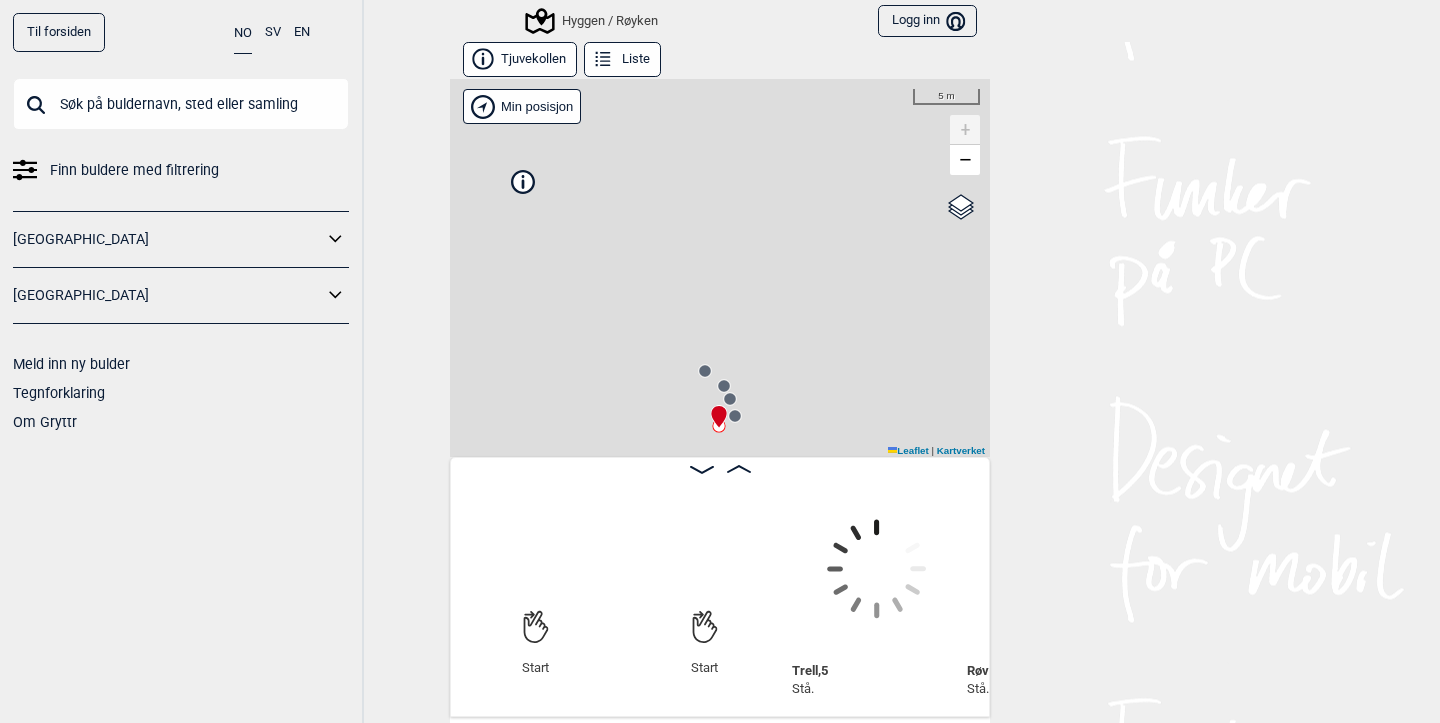 scroll, scrollTop: 0, scrollLeft: 157, axis: horizontal 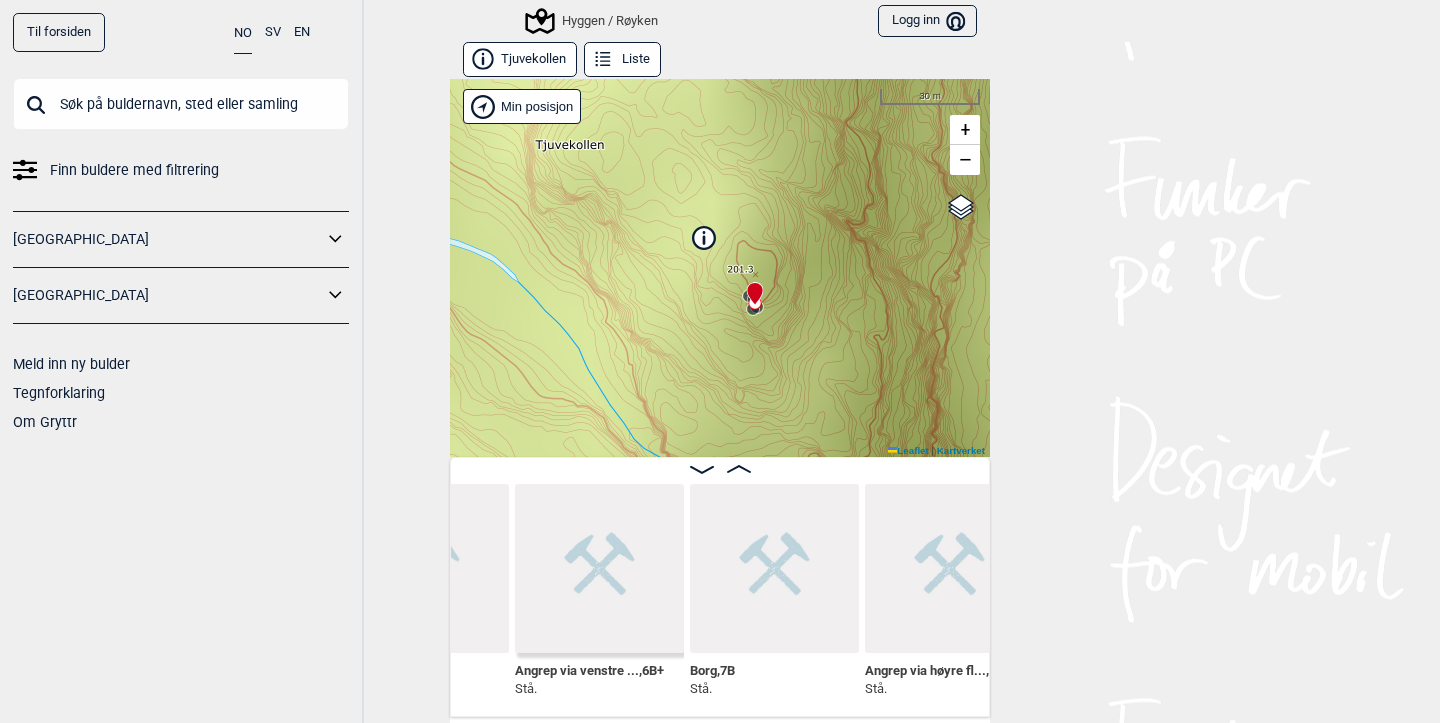 click at bounding box center (599, 568) 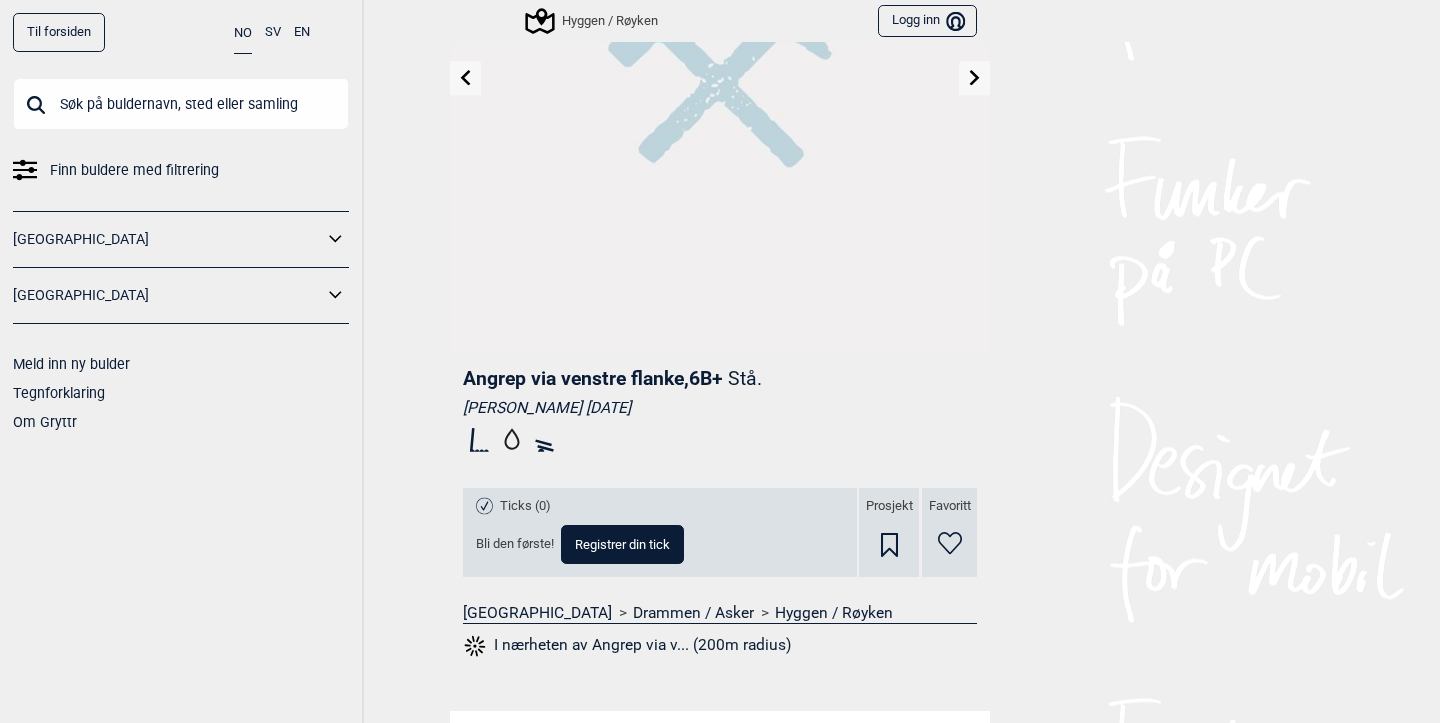 scroll, scrollTop: 360, scrollLeft: 0, axis: vertical 